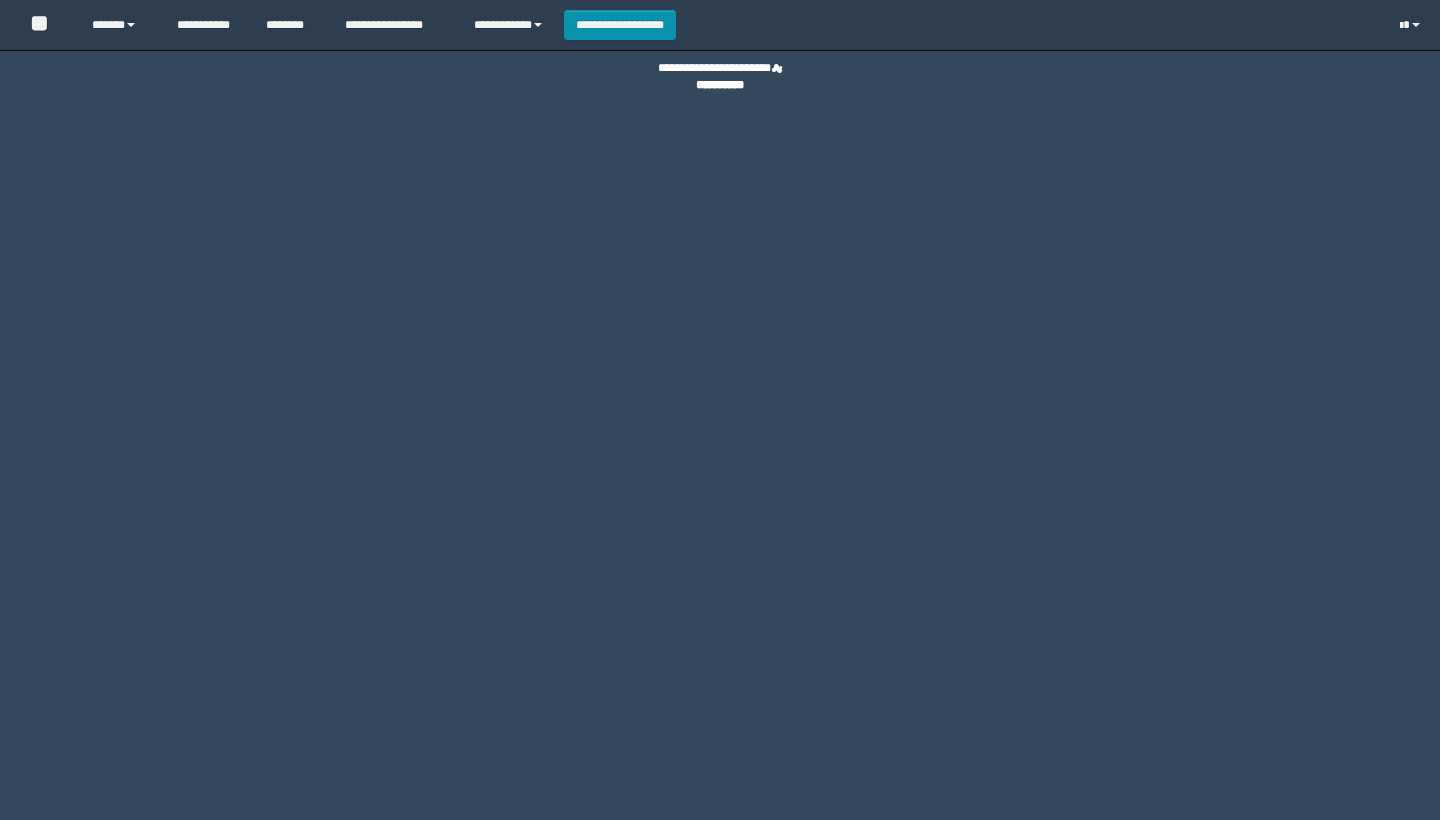 scroll, scrollTop: 0, scrollLeft: 0, axis: both 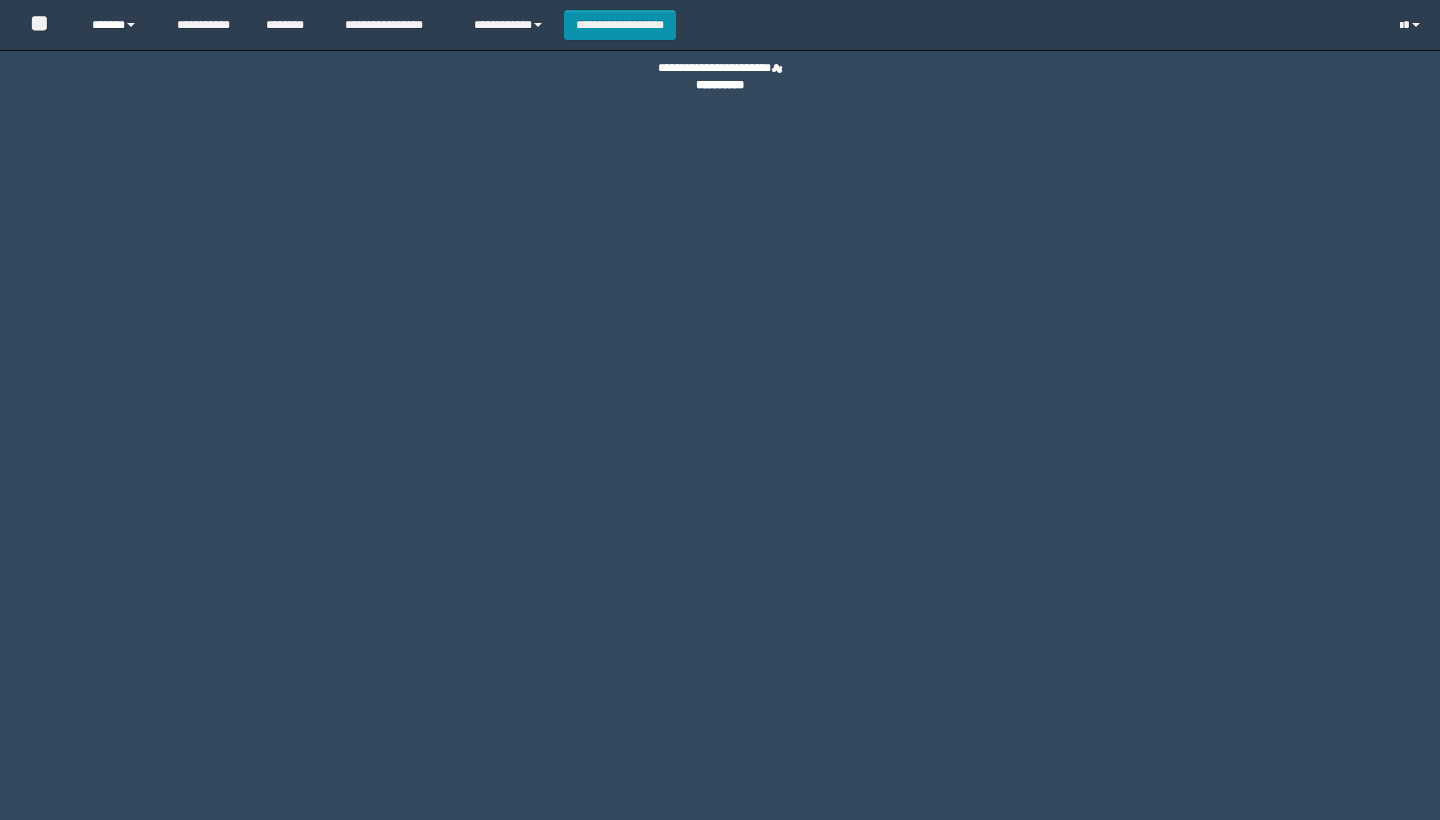 click on "******" at bounding box center [119, 25] 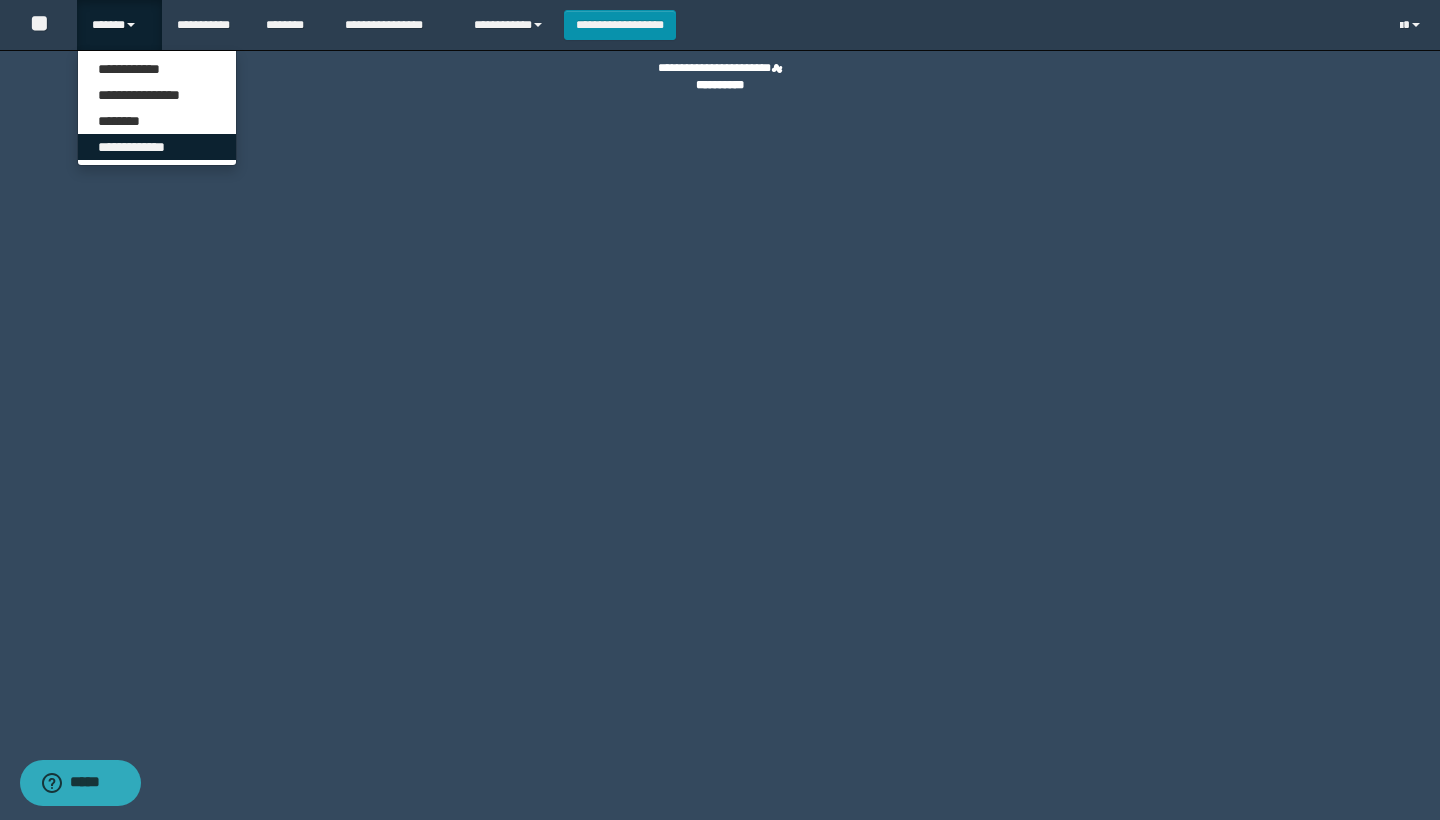click on "**********" at bounding box center [157, 147] 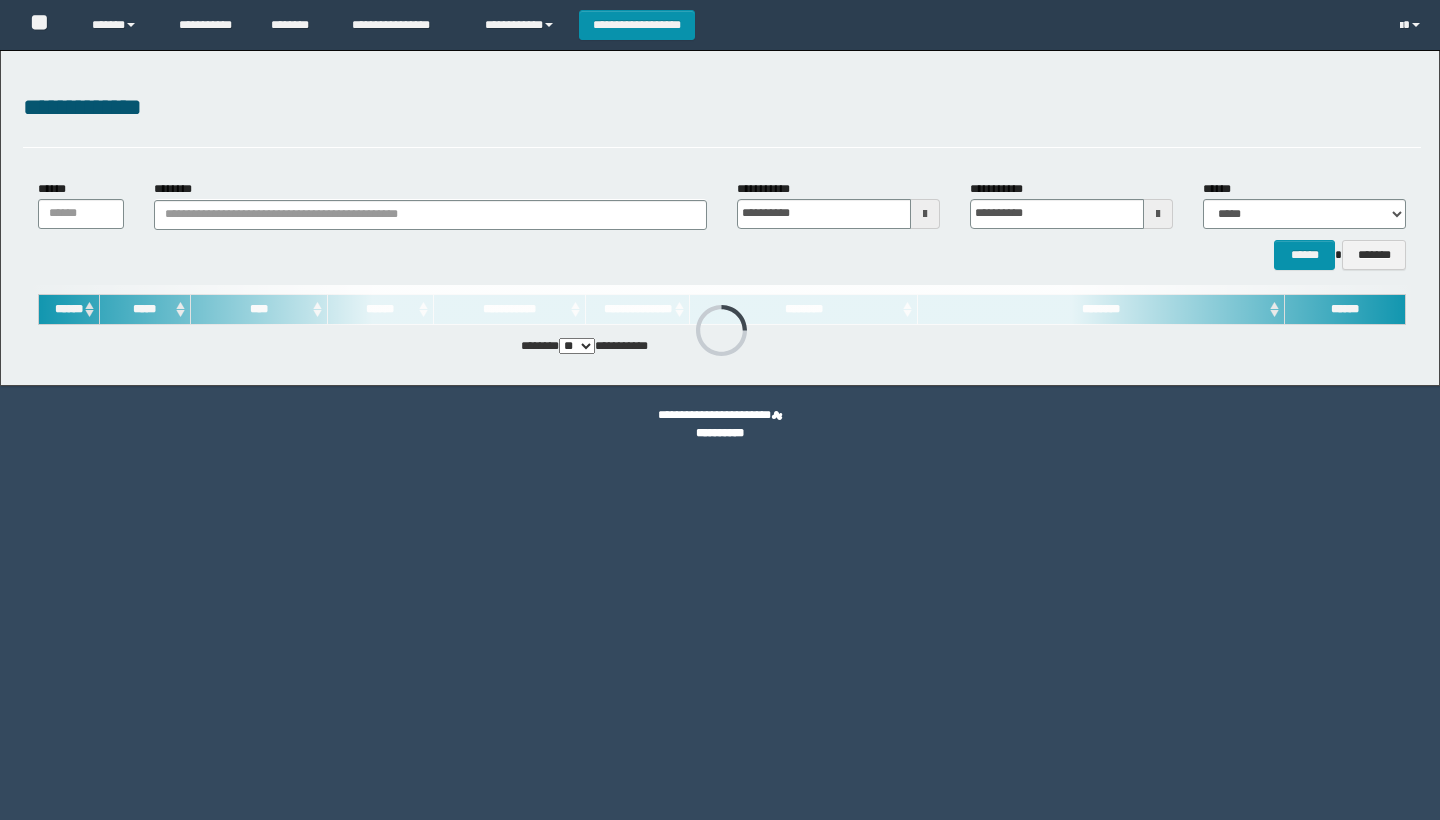 scroll, scrollTop: 0, scrollLeft: 0, axis: both 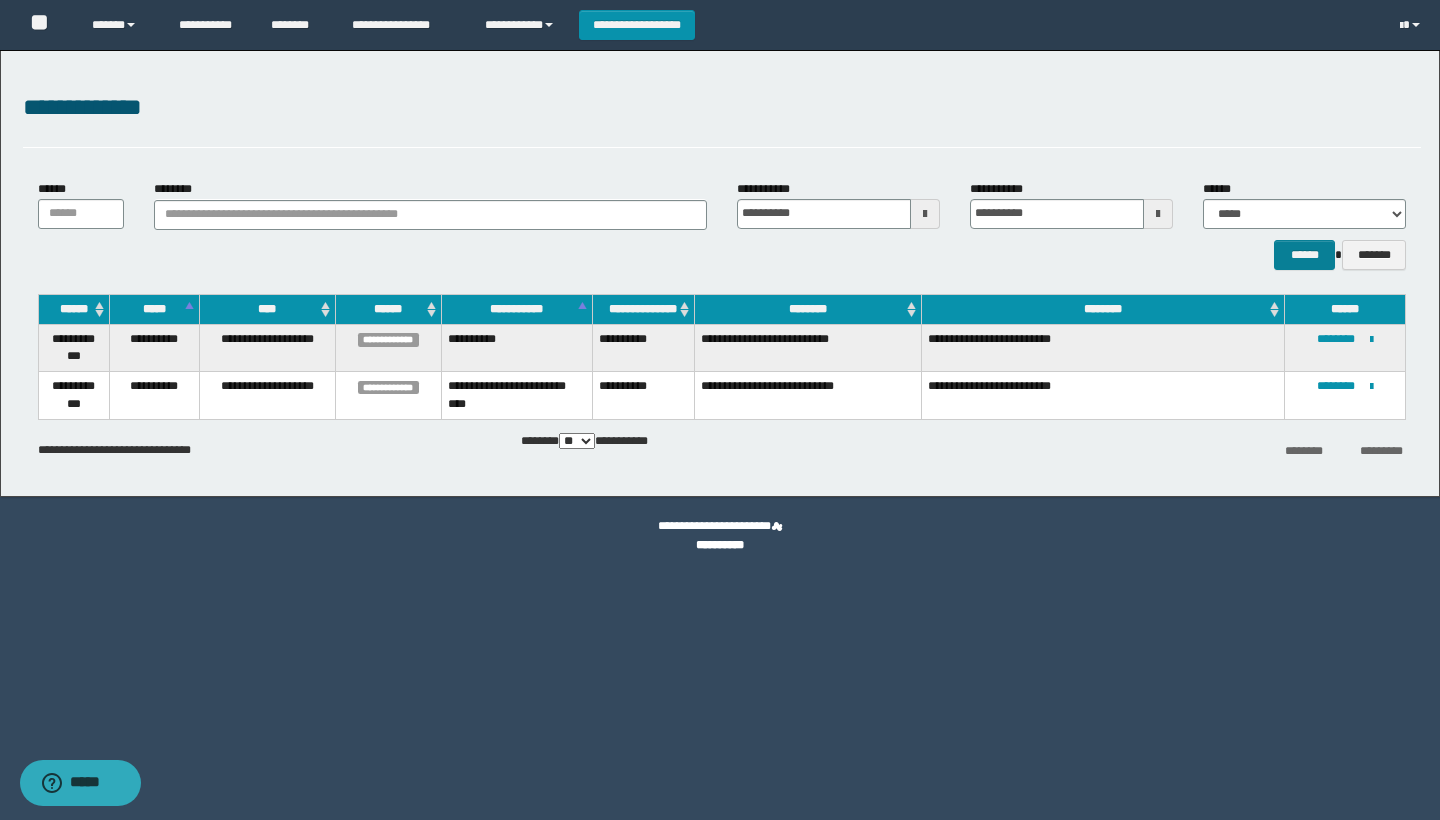 click on "******" at bounding box center [1304, 255] 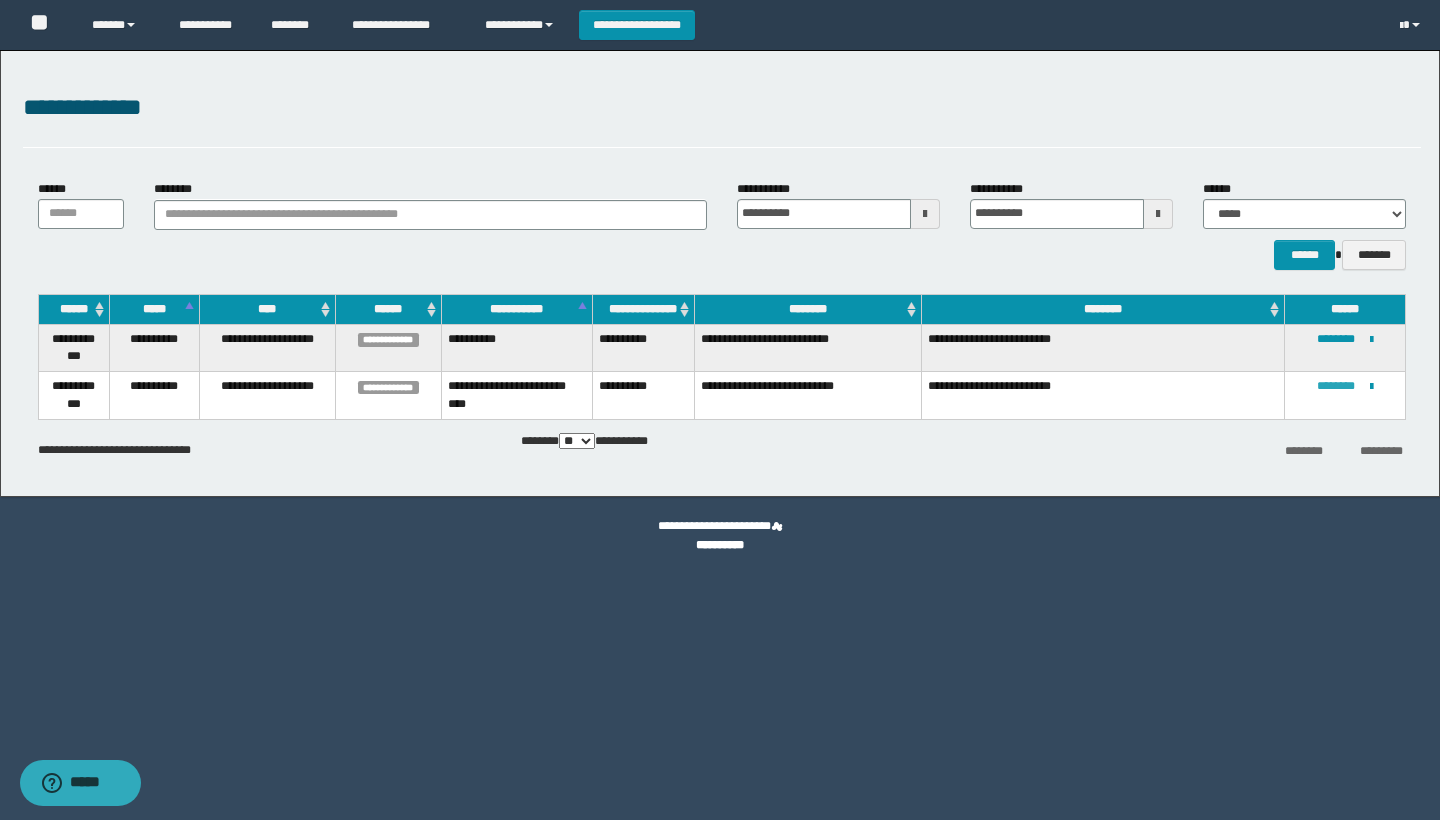 click on "********" at bounding box center [1336, 386] 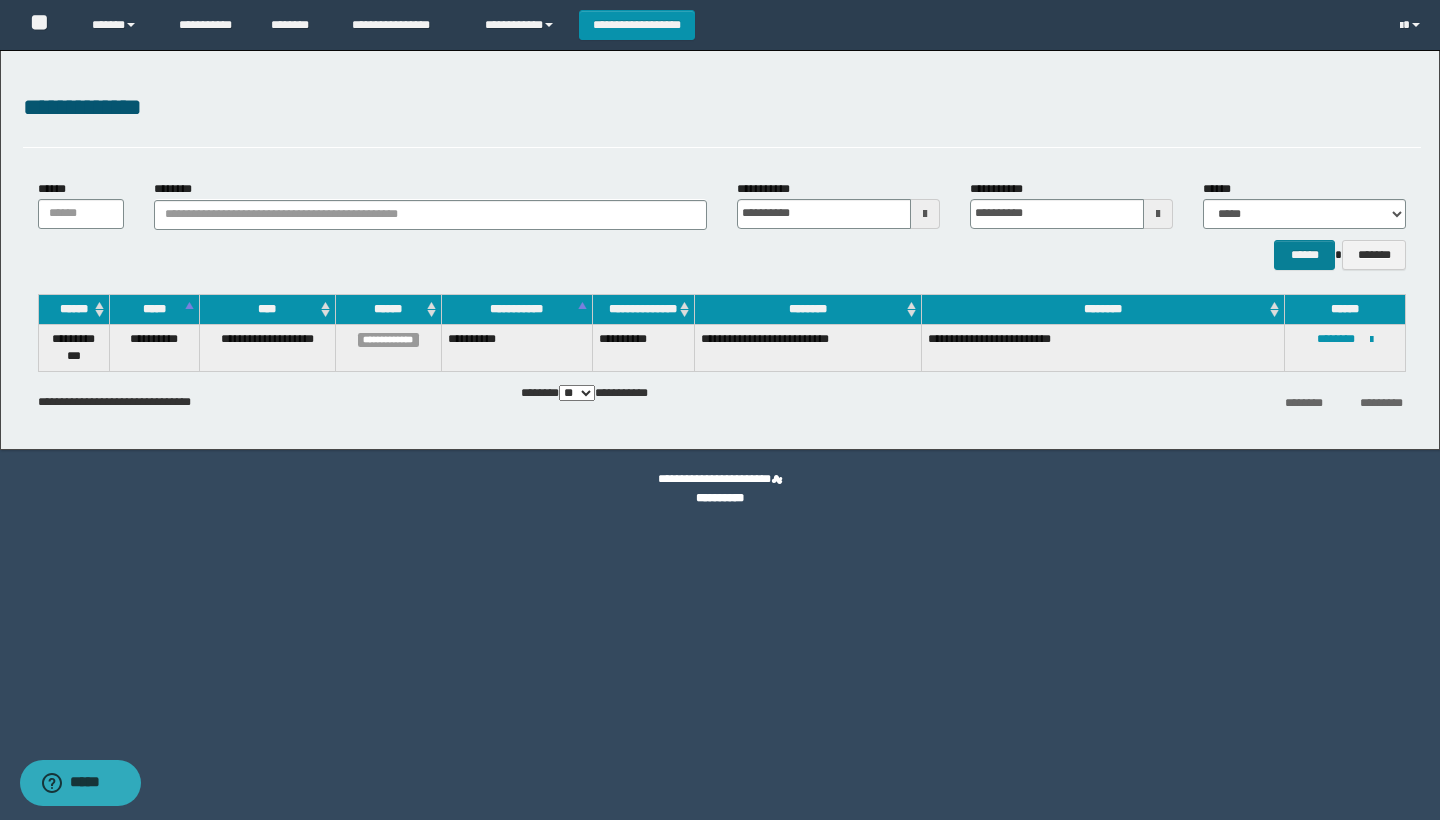 click on "******" at bounding box center [1304, 255] 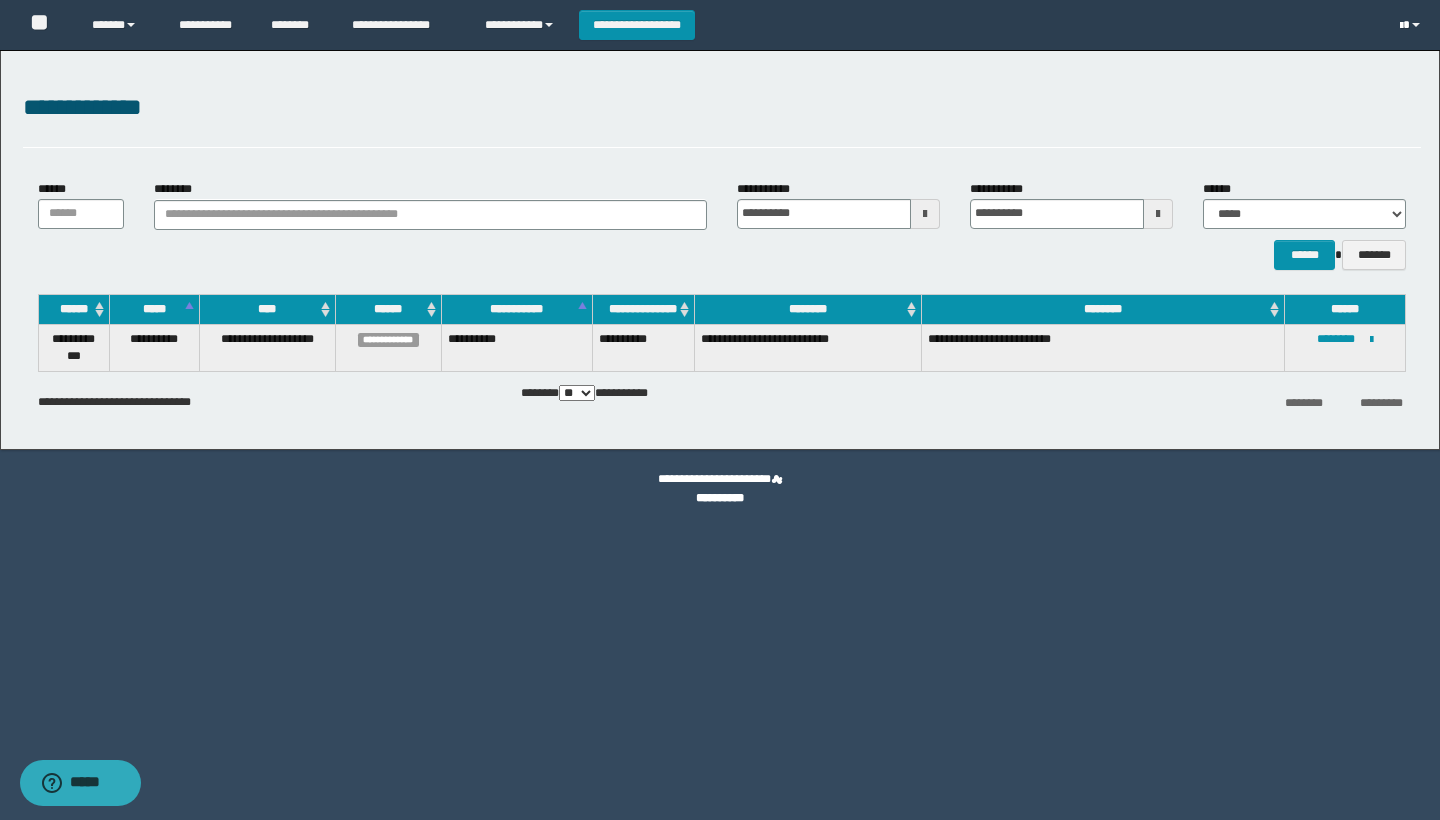 click at bounding box center [1416, 25] 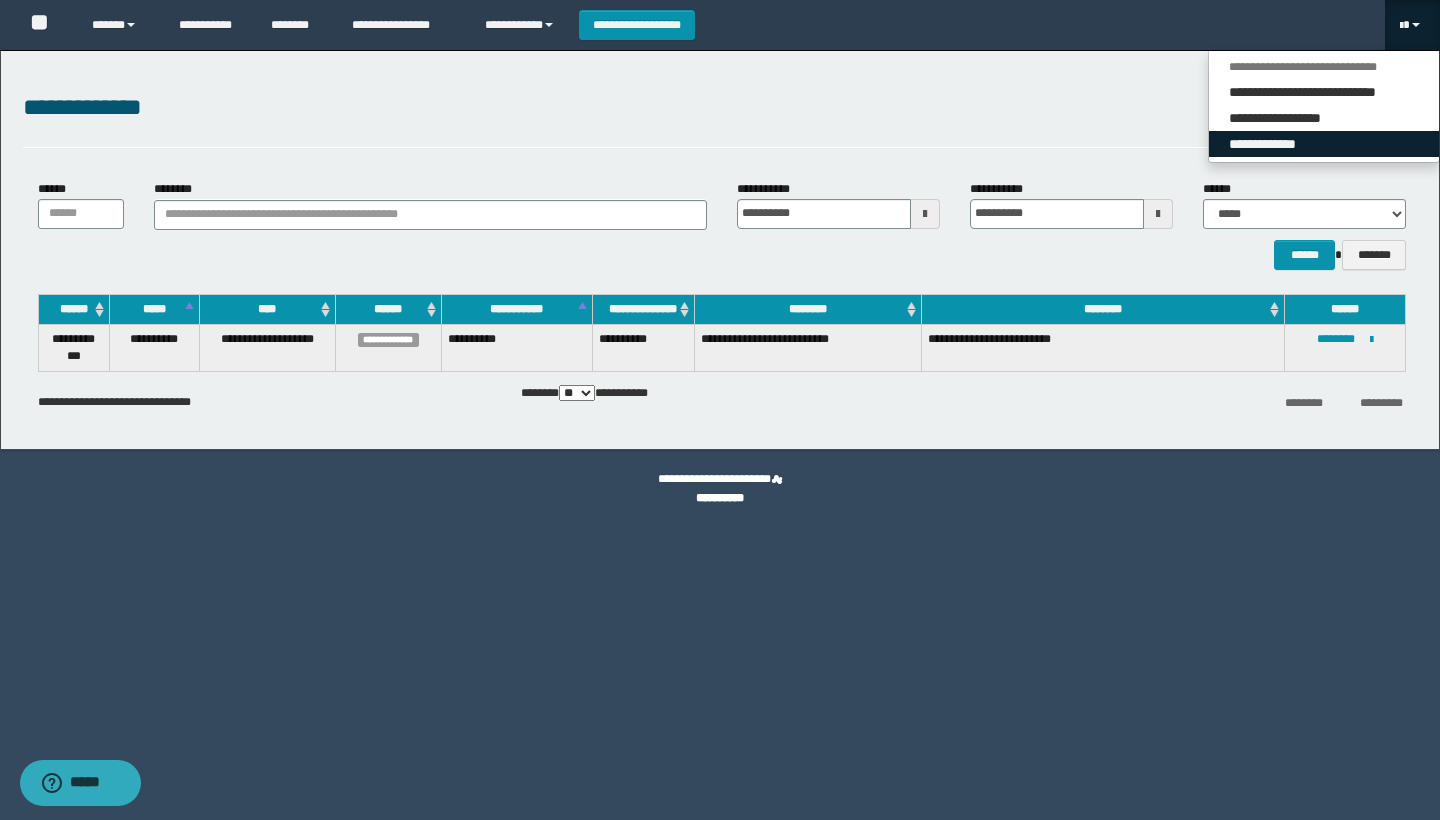 click on "**********" at bounding box center [1324, 144] 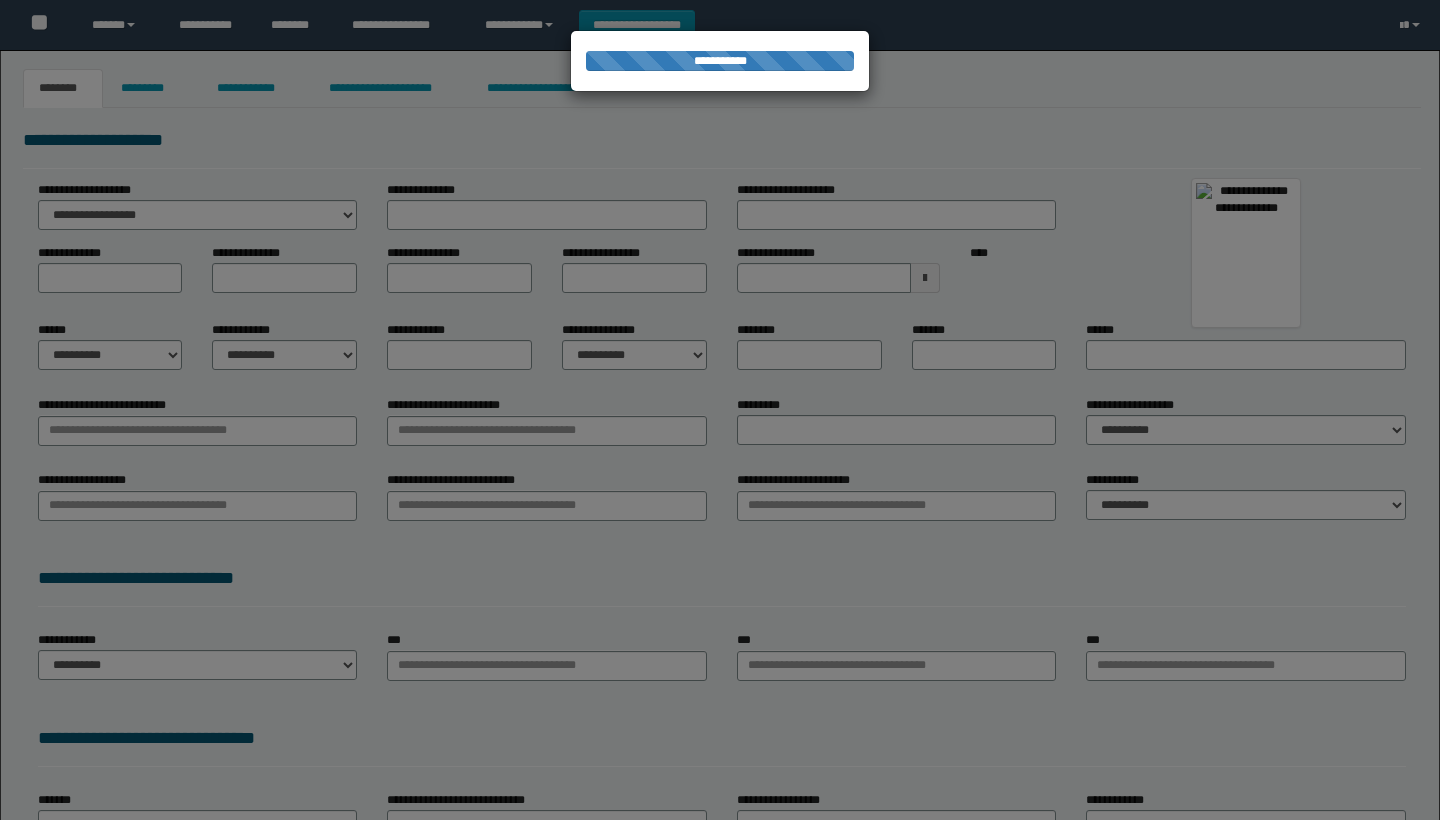 type on "******" 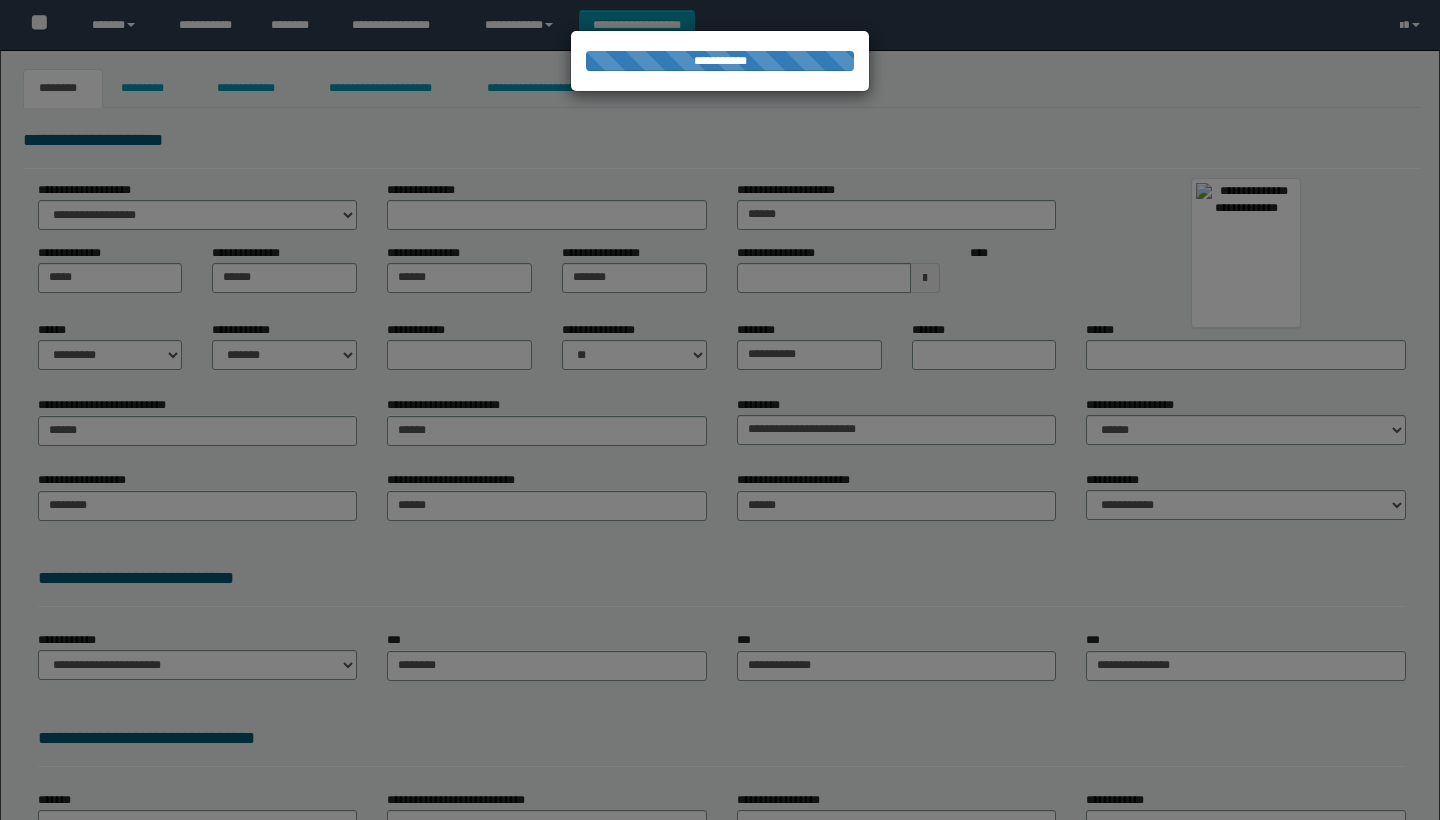 scroll, scrollTop: 0, scrollLeft: 0, axis: both 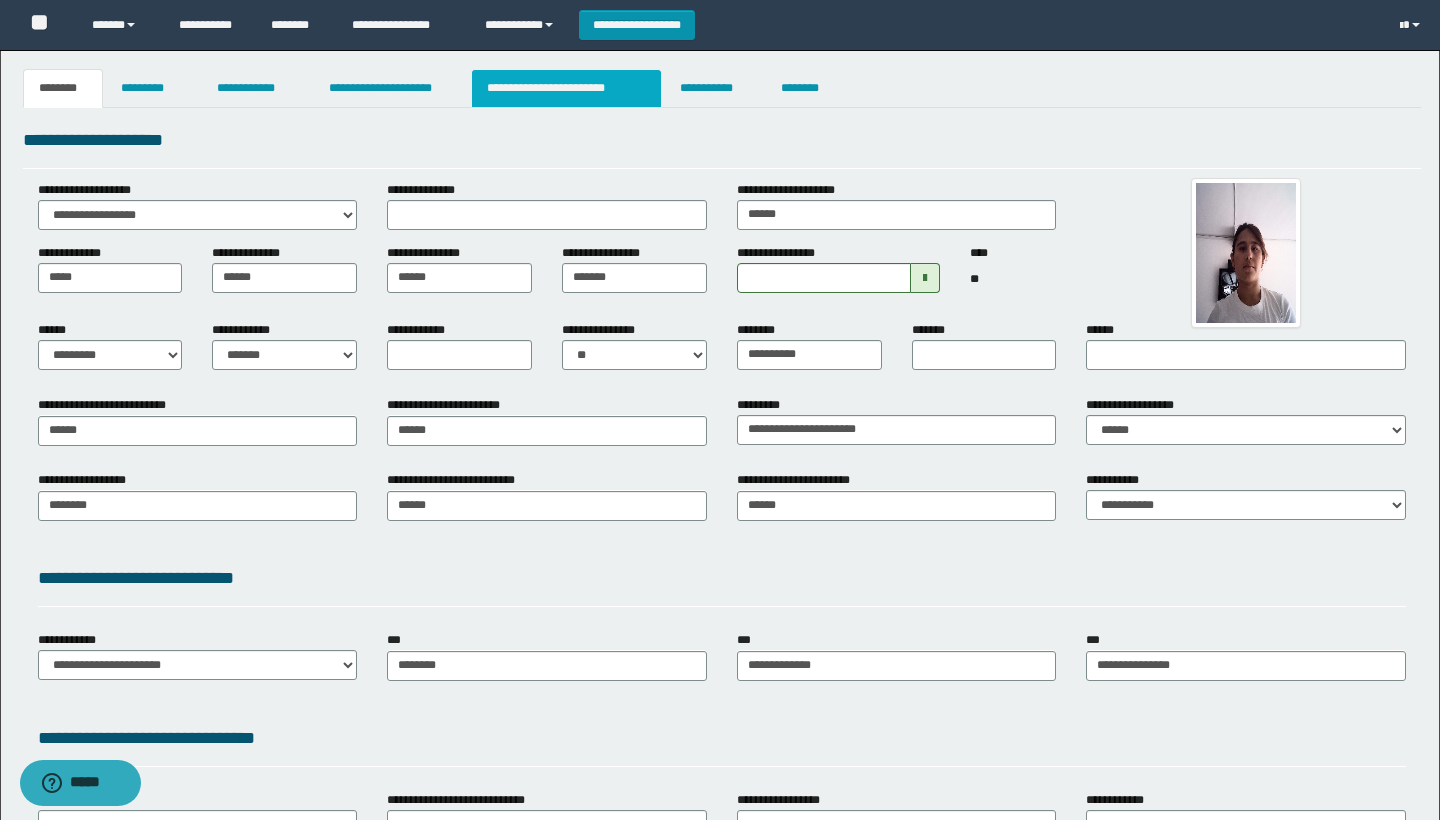 click on "**********" at bounding box center (566, 88) 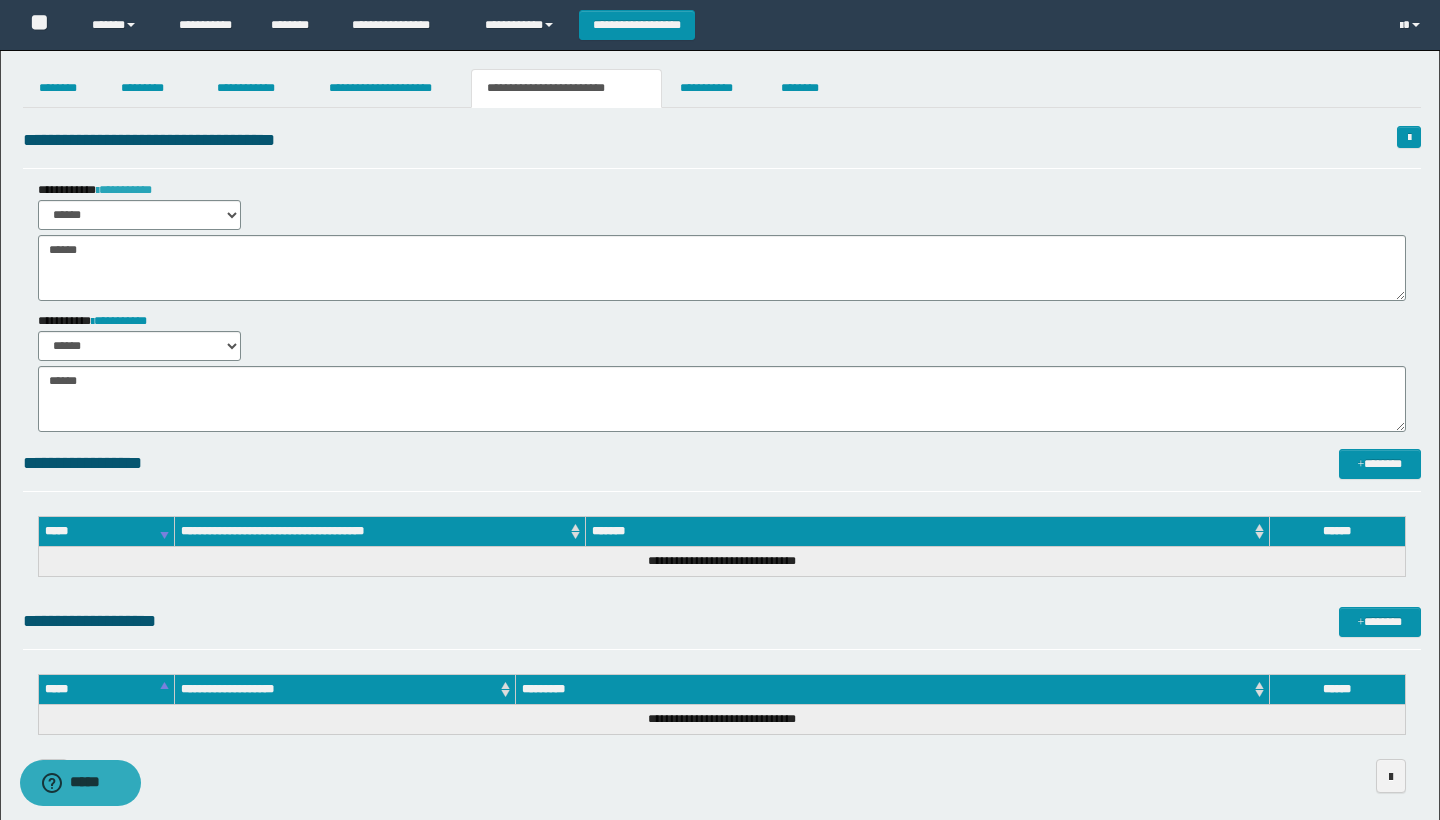 click on "**********" at bounding box center (124, 190) 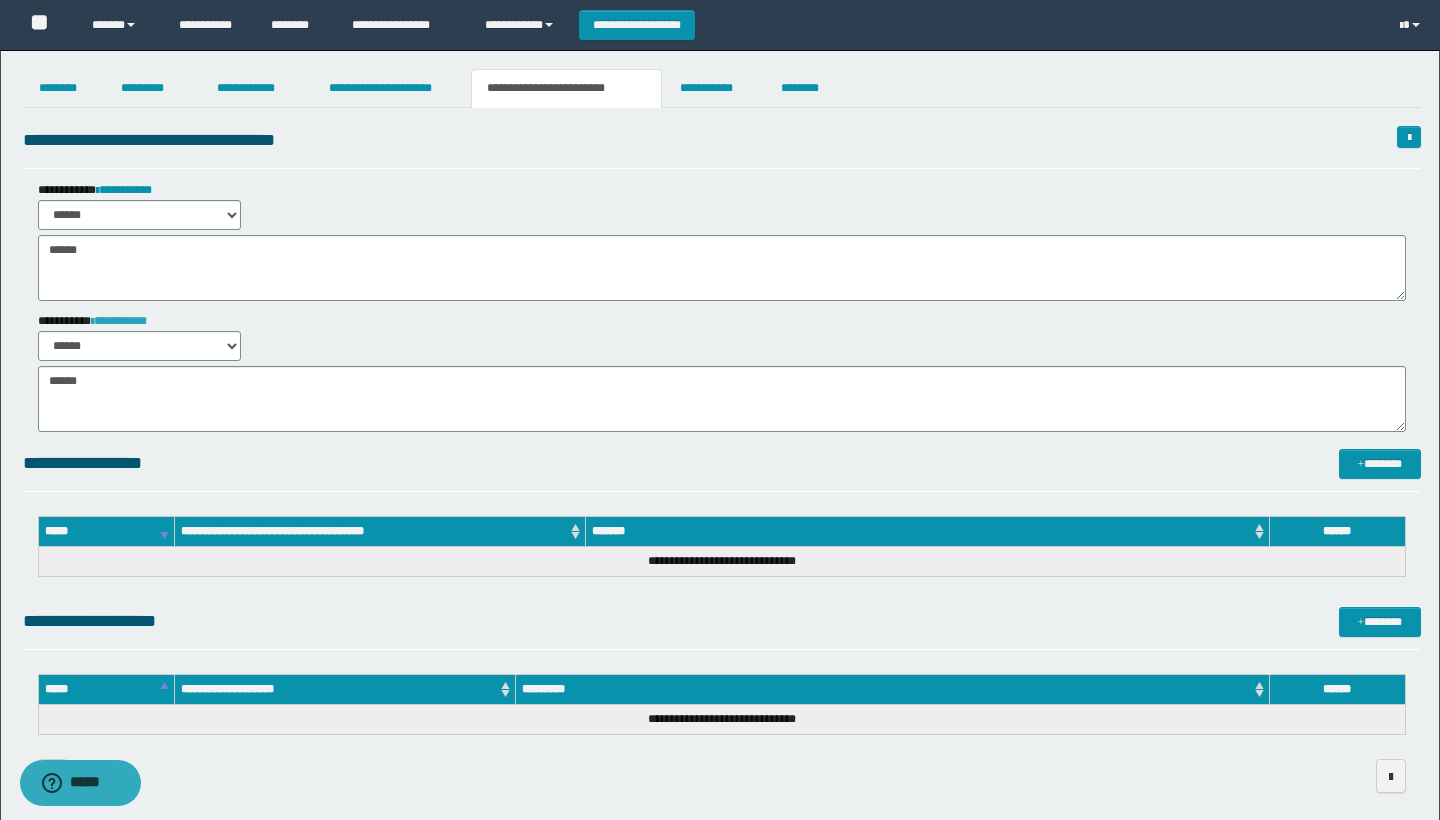 click on "**********" at bounding box center [119, 321] 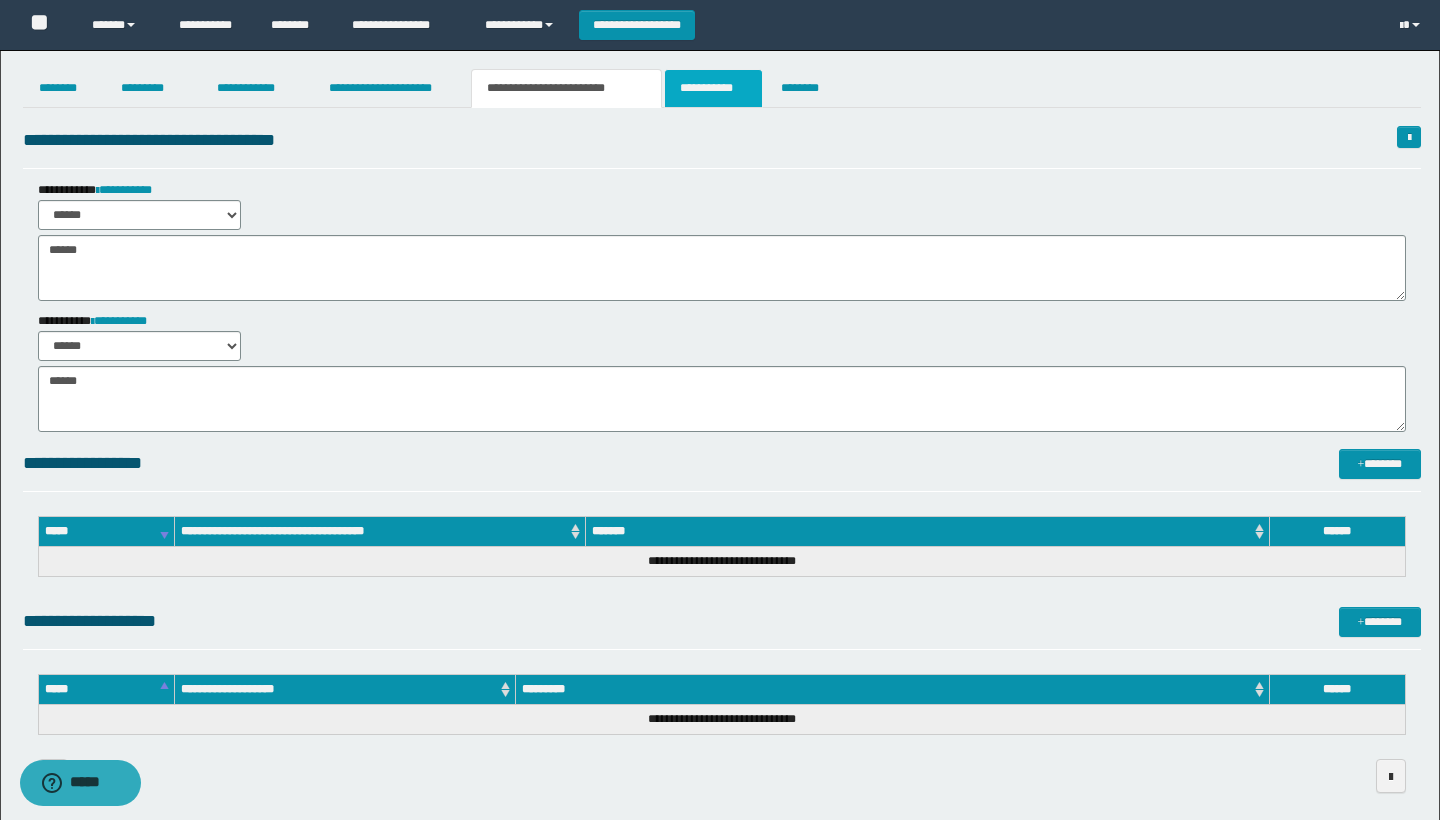 scroll, scrollTop: 0, scrollLeft: 0, axis: both 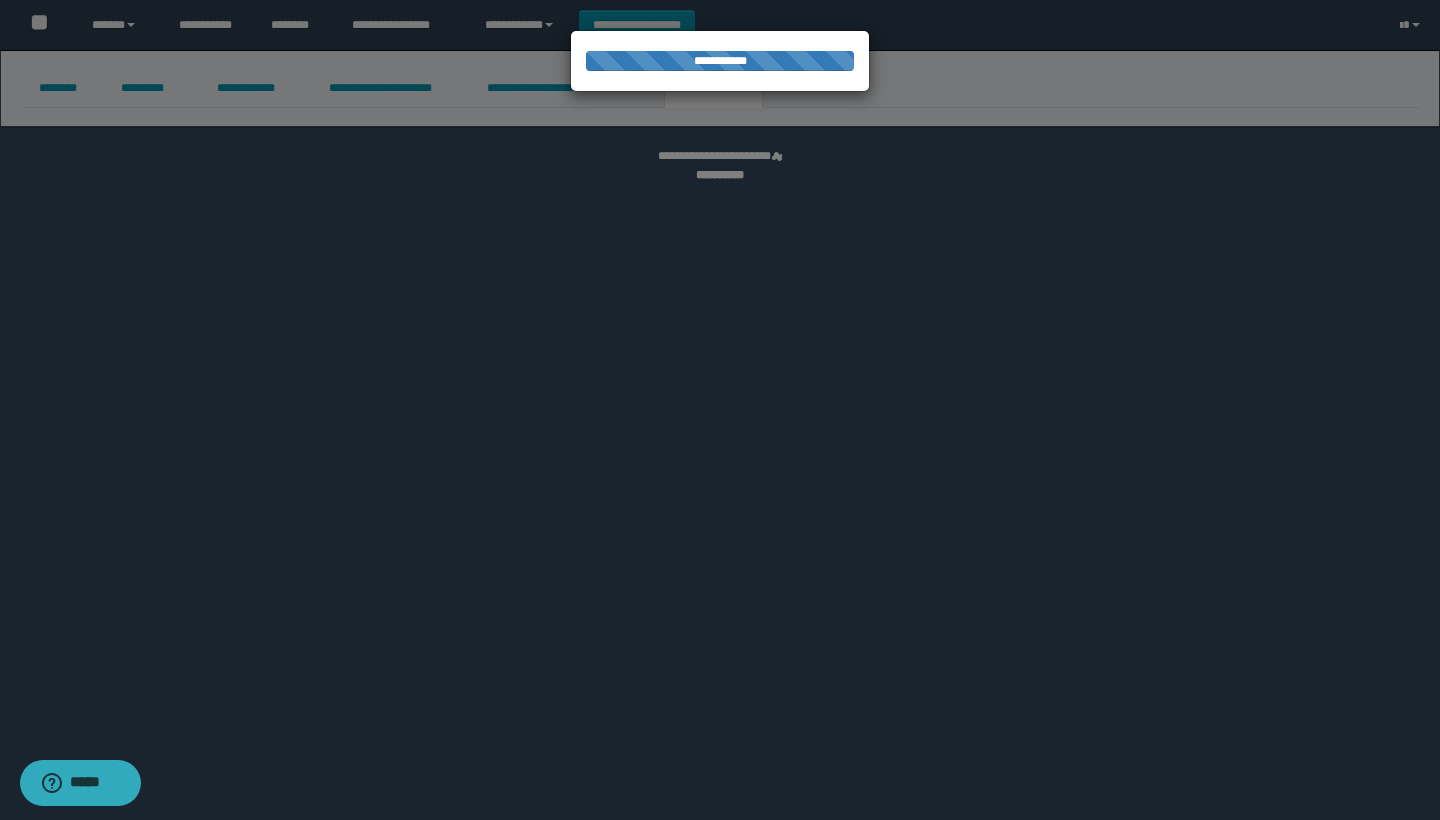 select on "****" 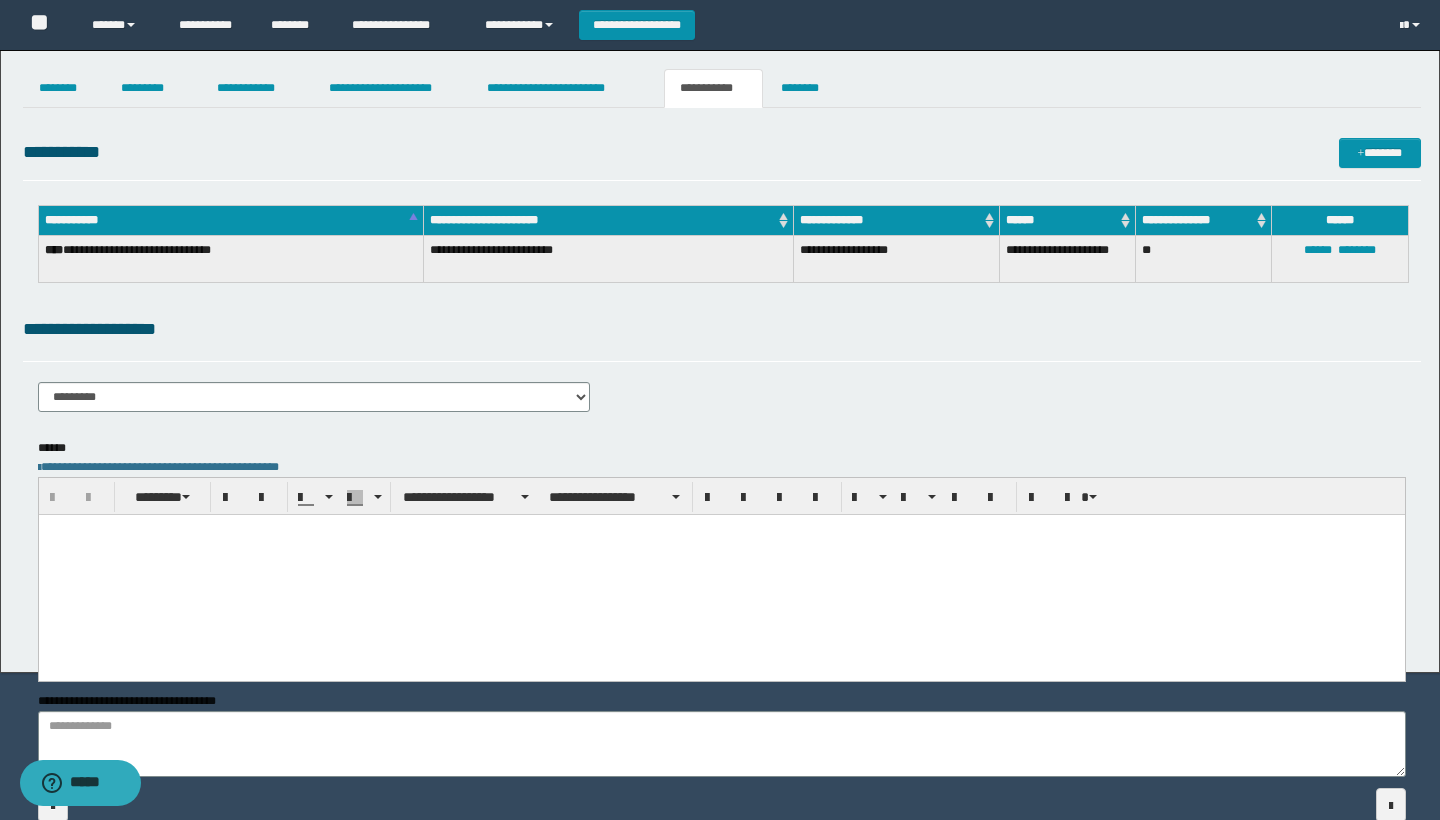 scroll, scrollTop: 0, scrollLeft: 0, axis: both 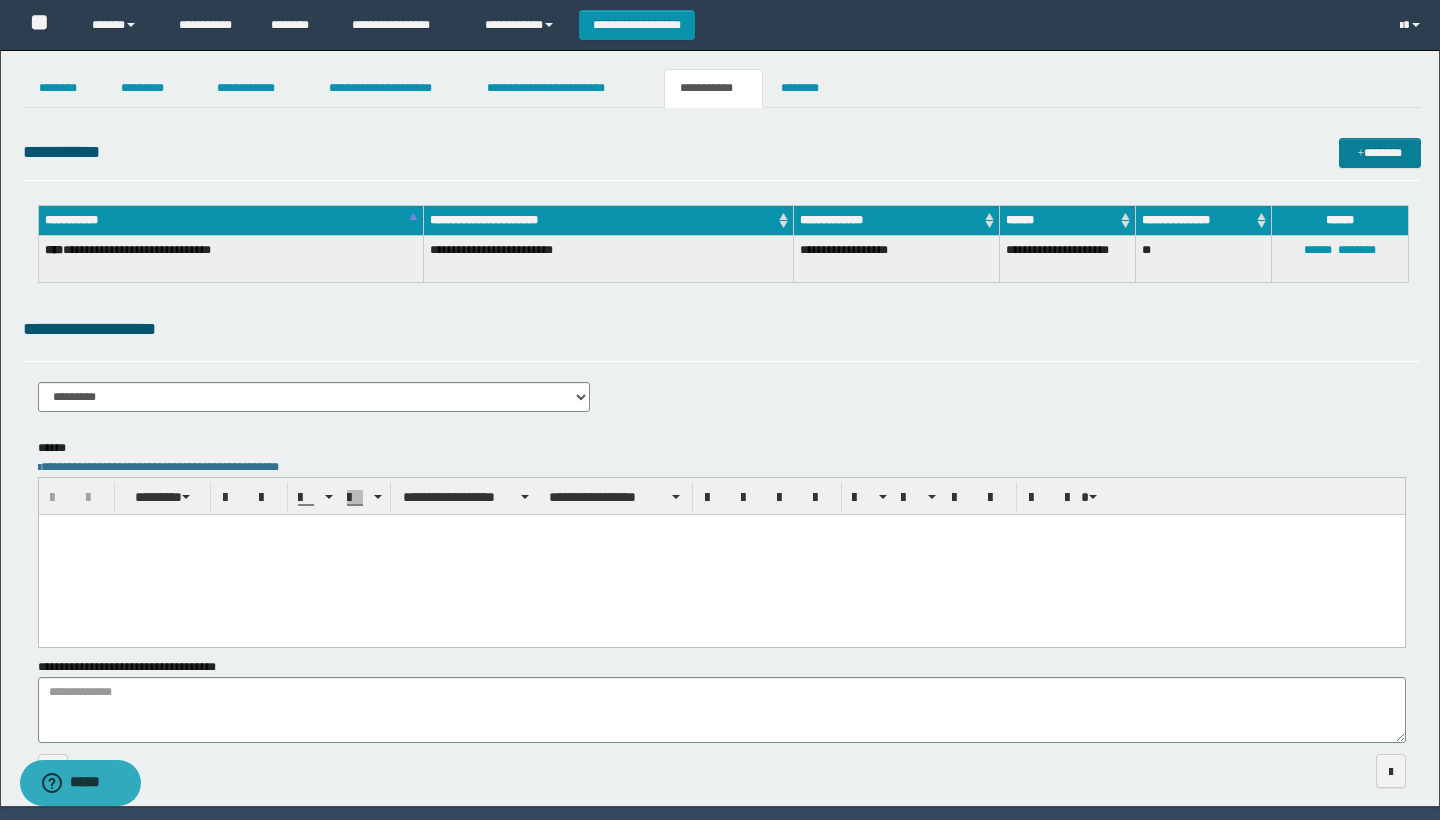 click at bounding box center (1361, 154) 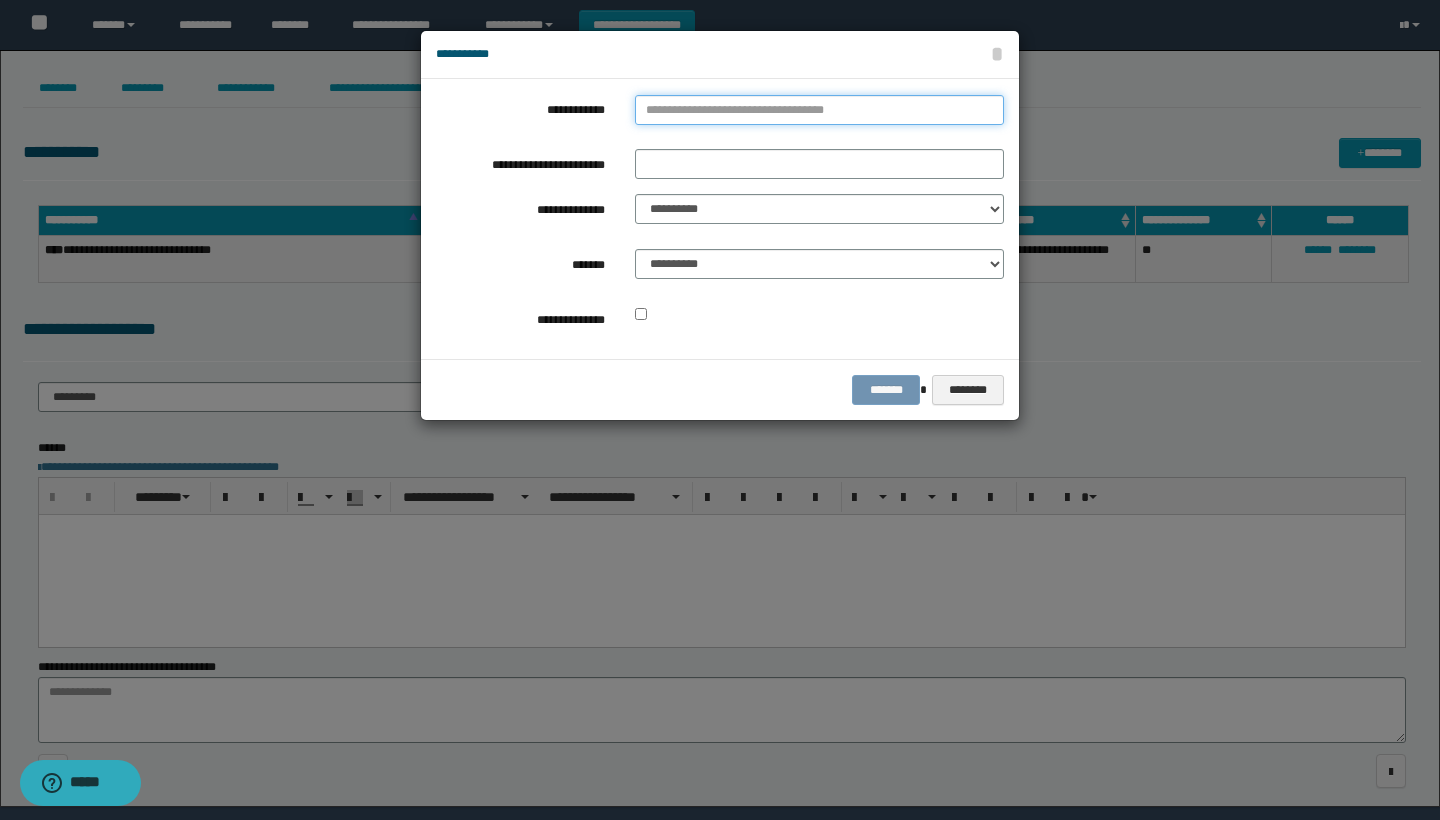 click on "**********" at bounding box center [819, 110] 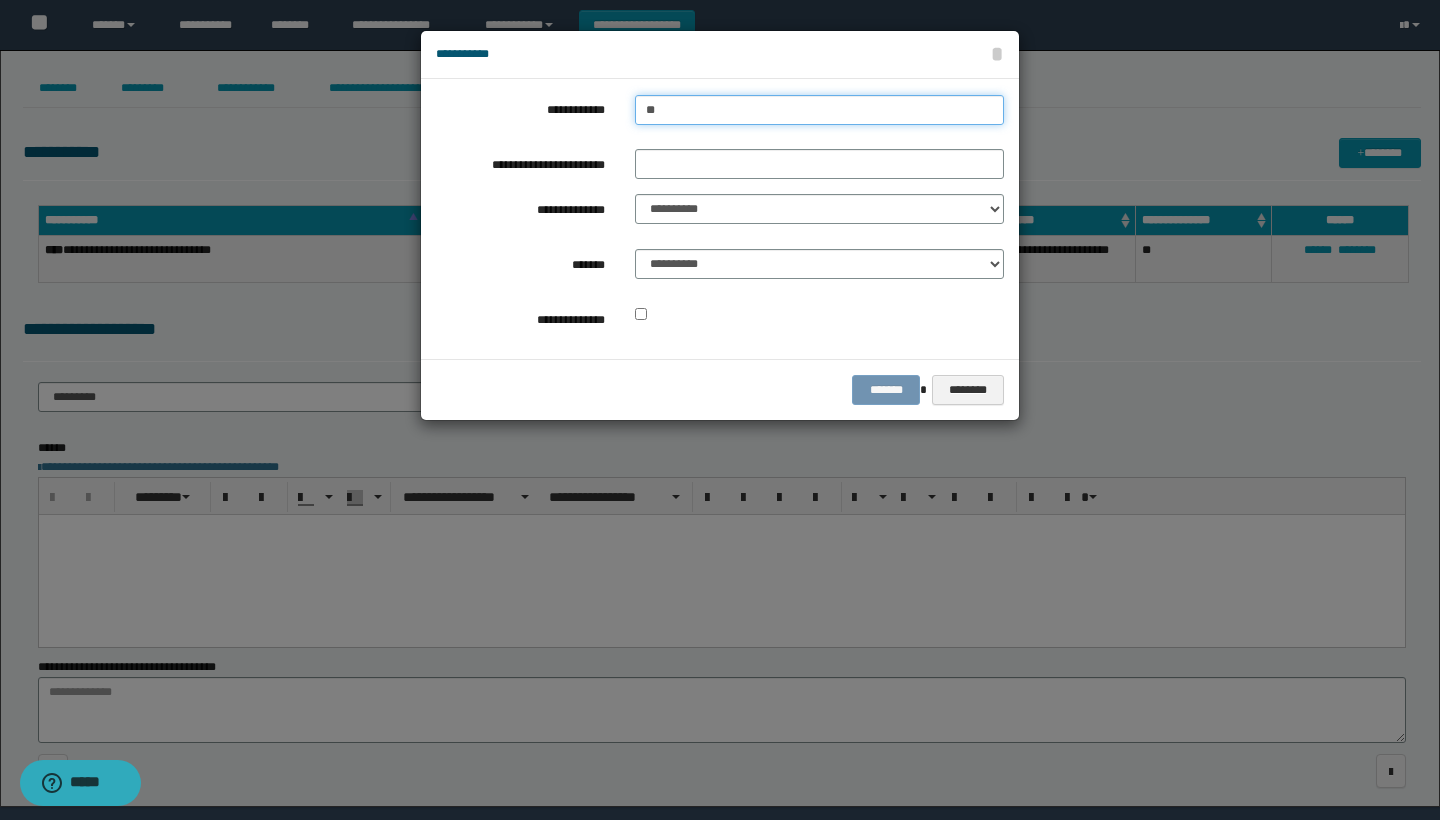 type on "***" 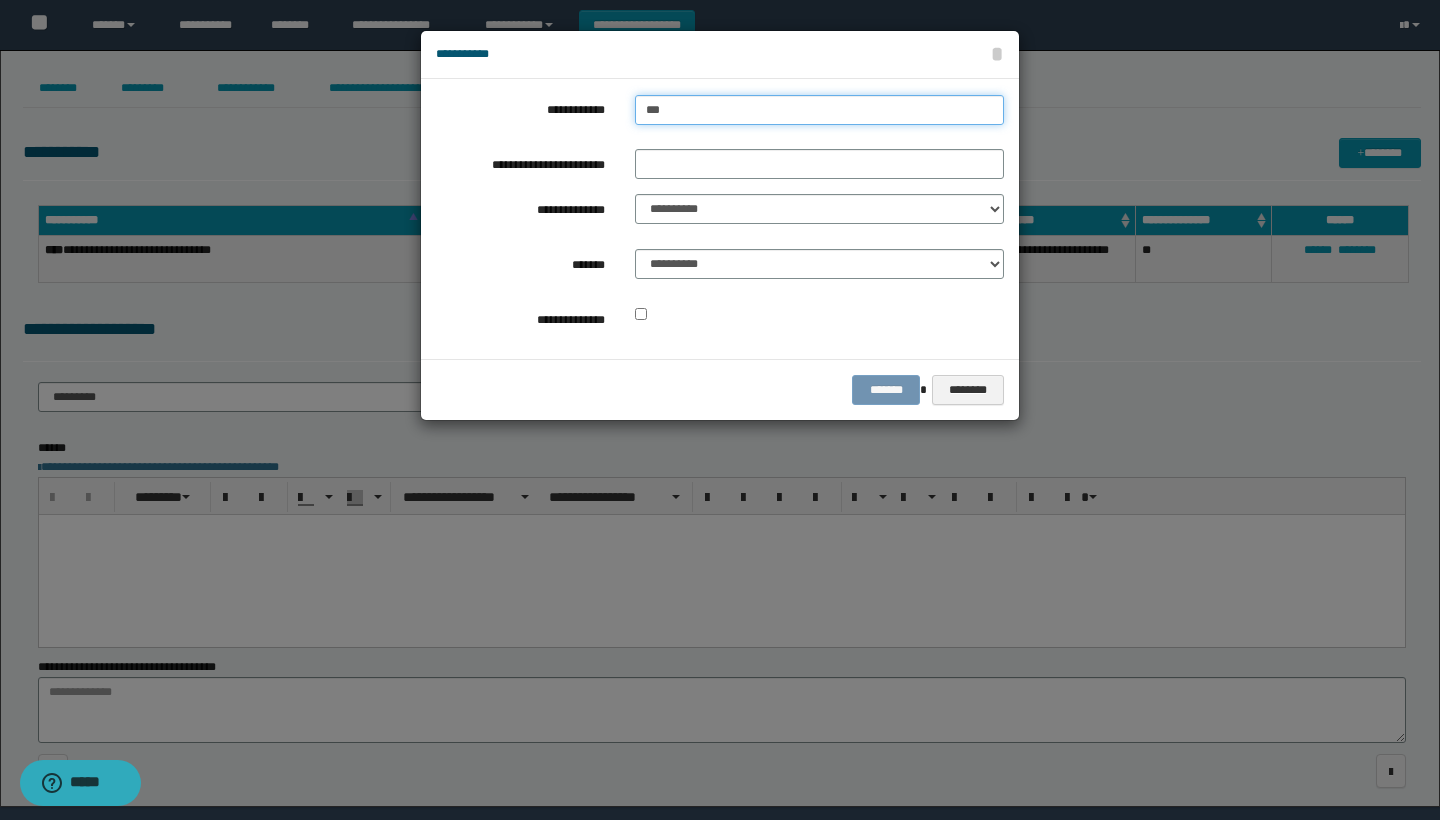type on "***" 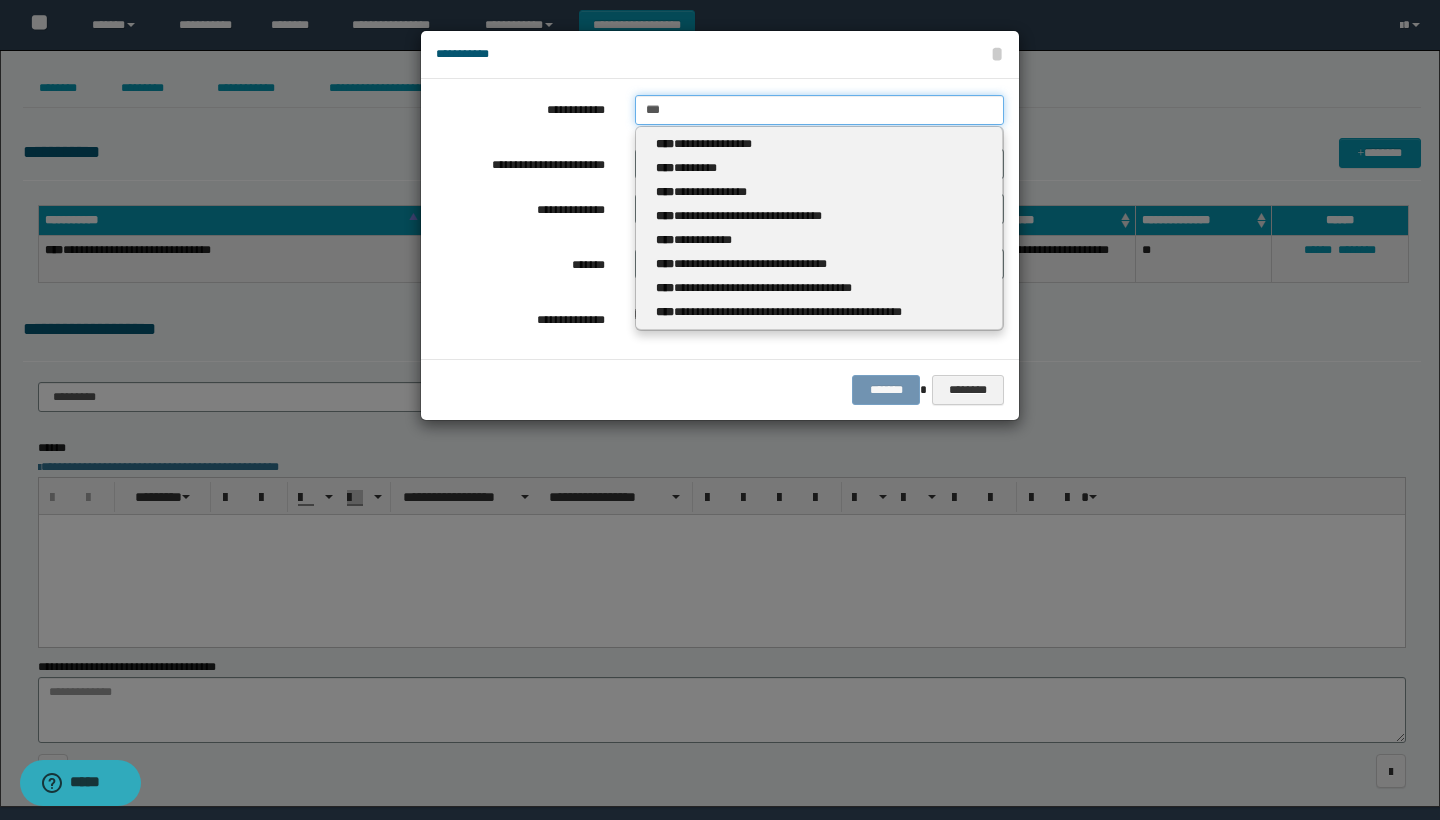 type 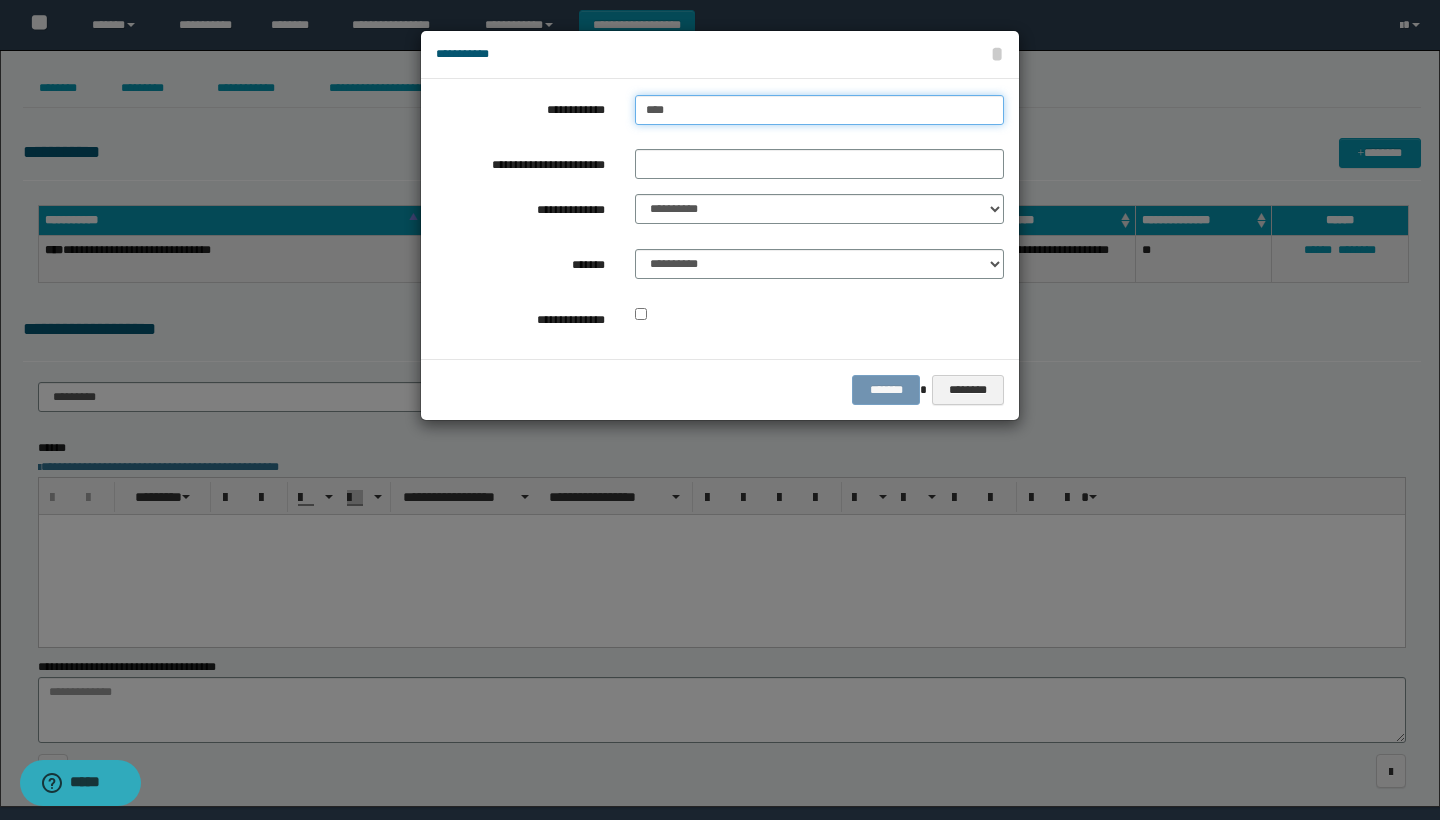 type on "****" 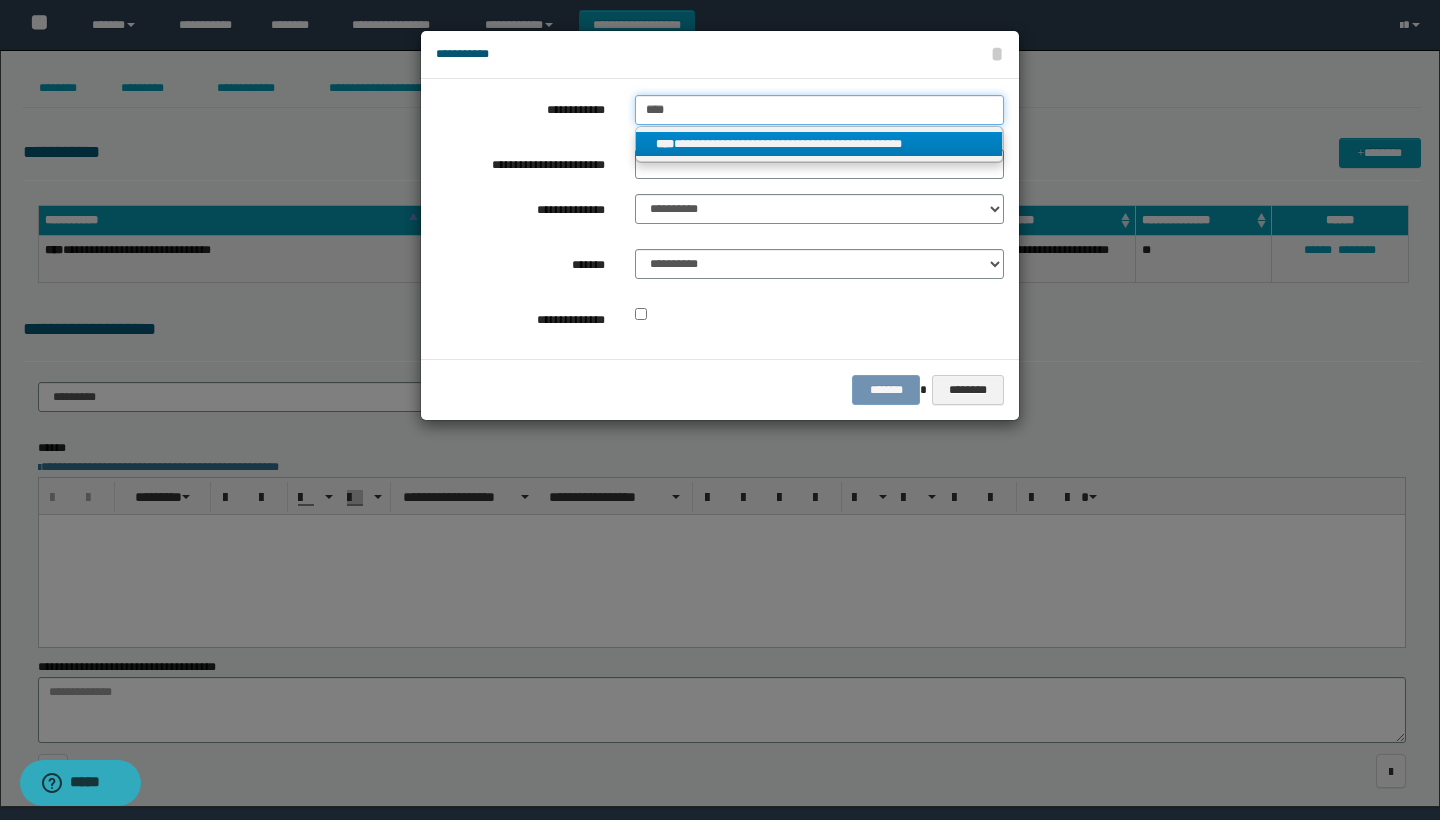 type 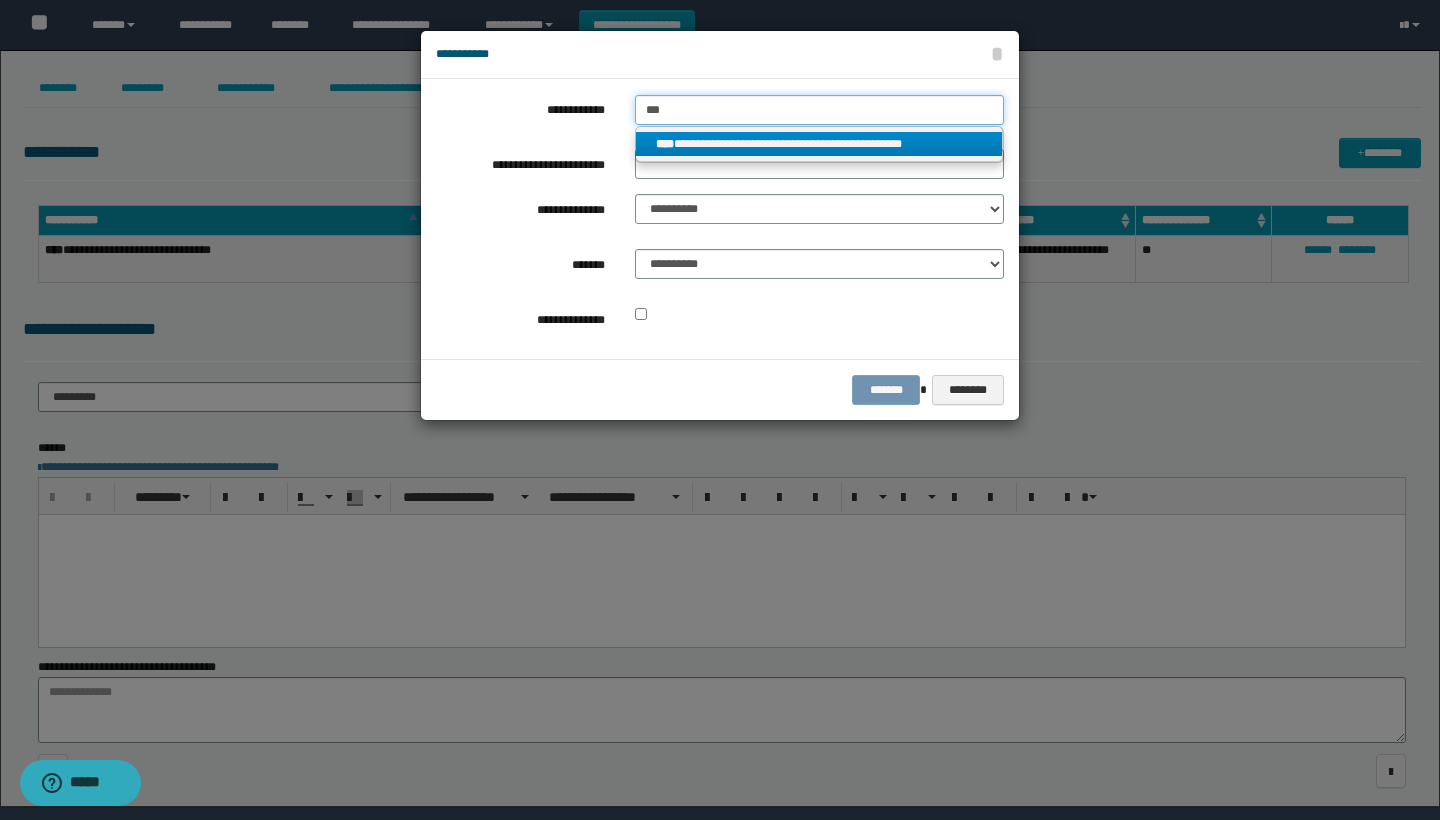 type on "***" 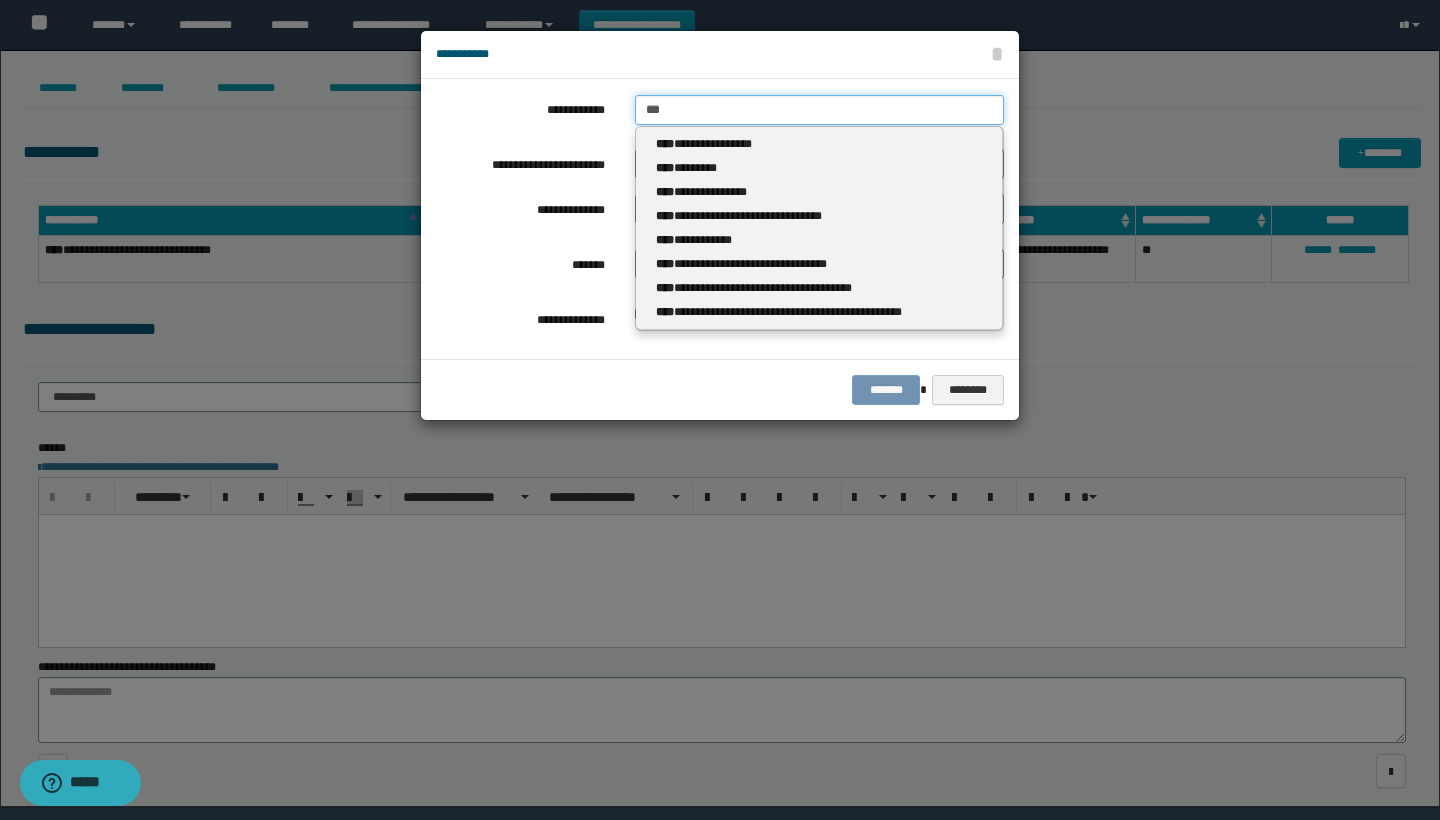 type 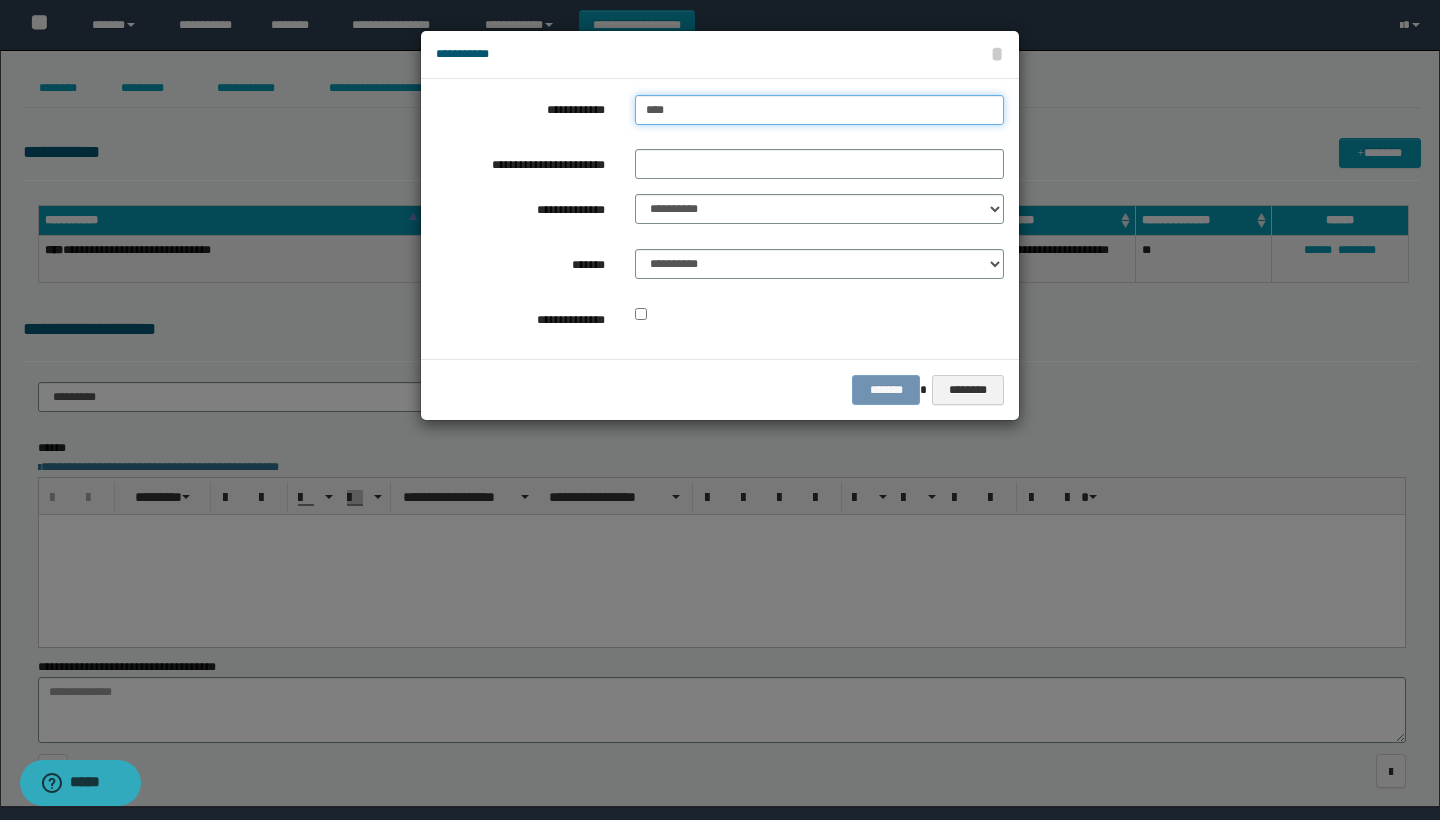 type on "***" 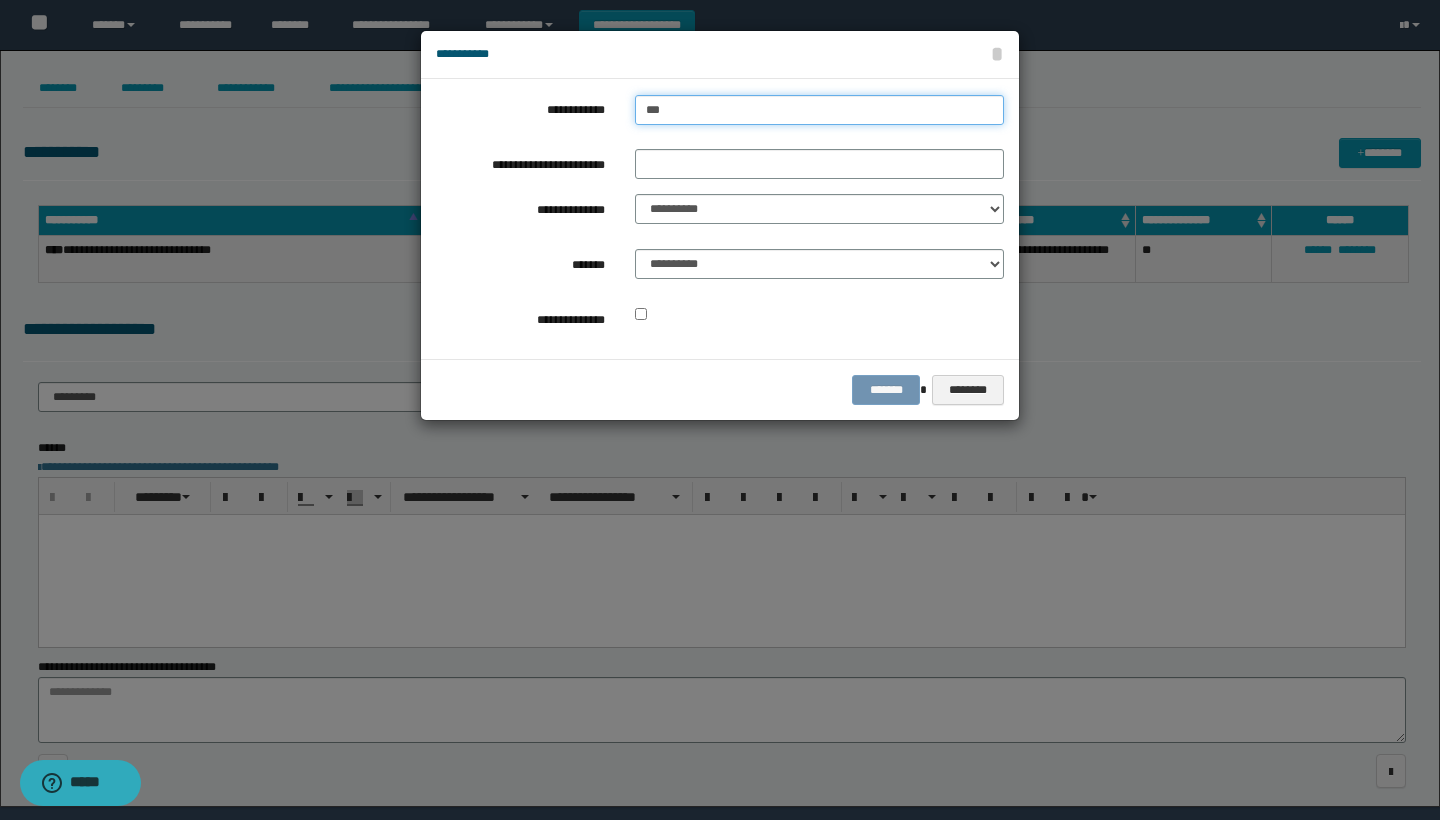 type on "***" 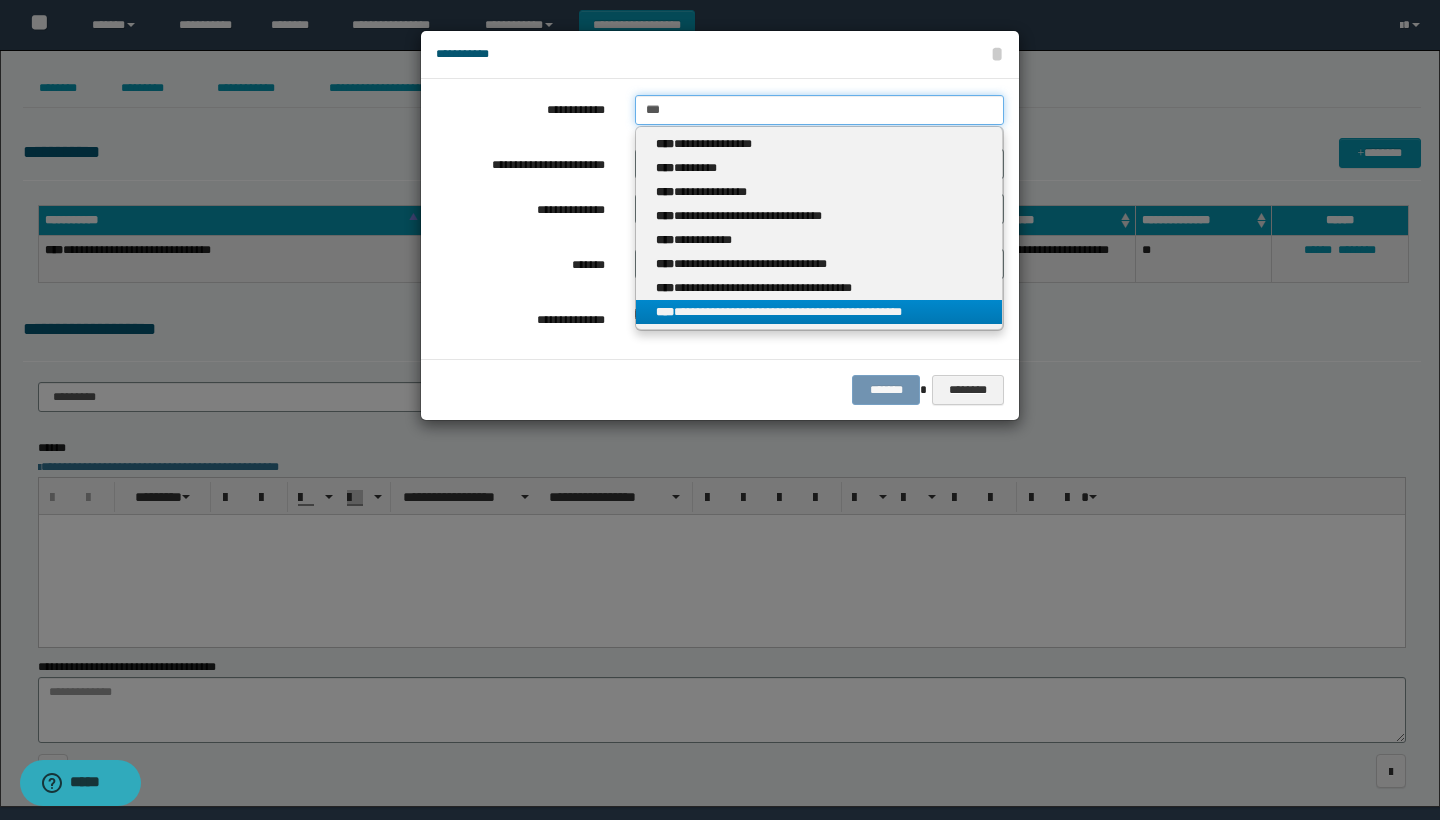 type on "***" 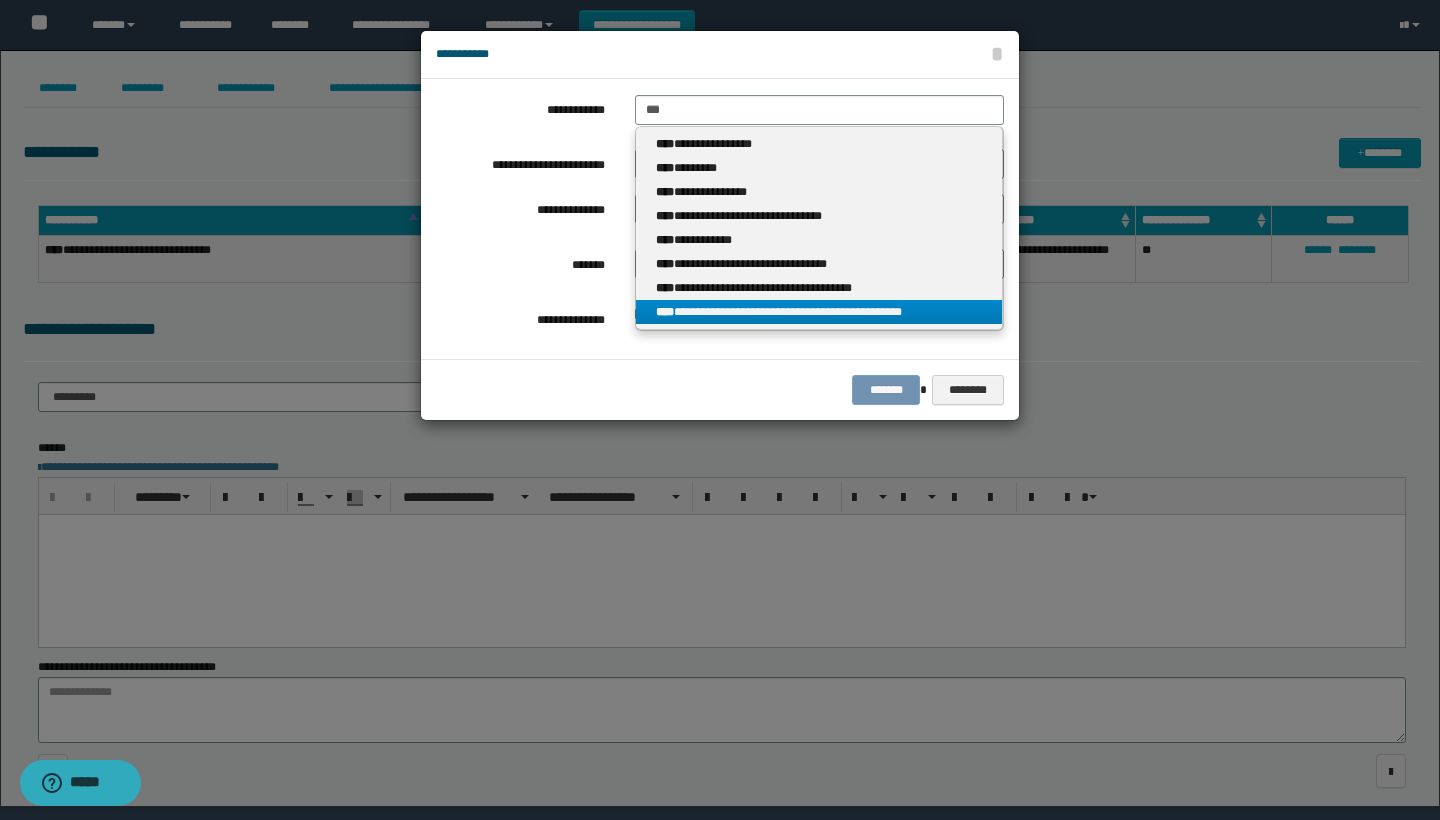 click on "**********" at bounding box center [819, 312] 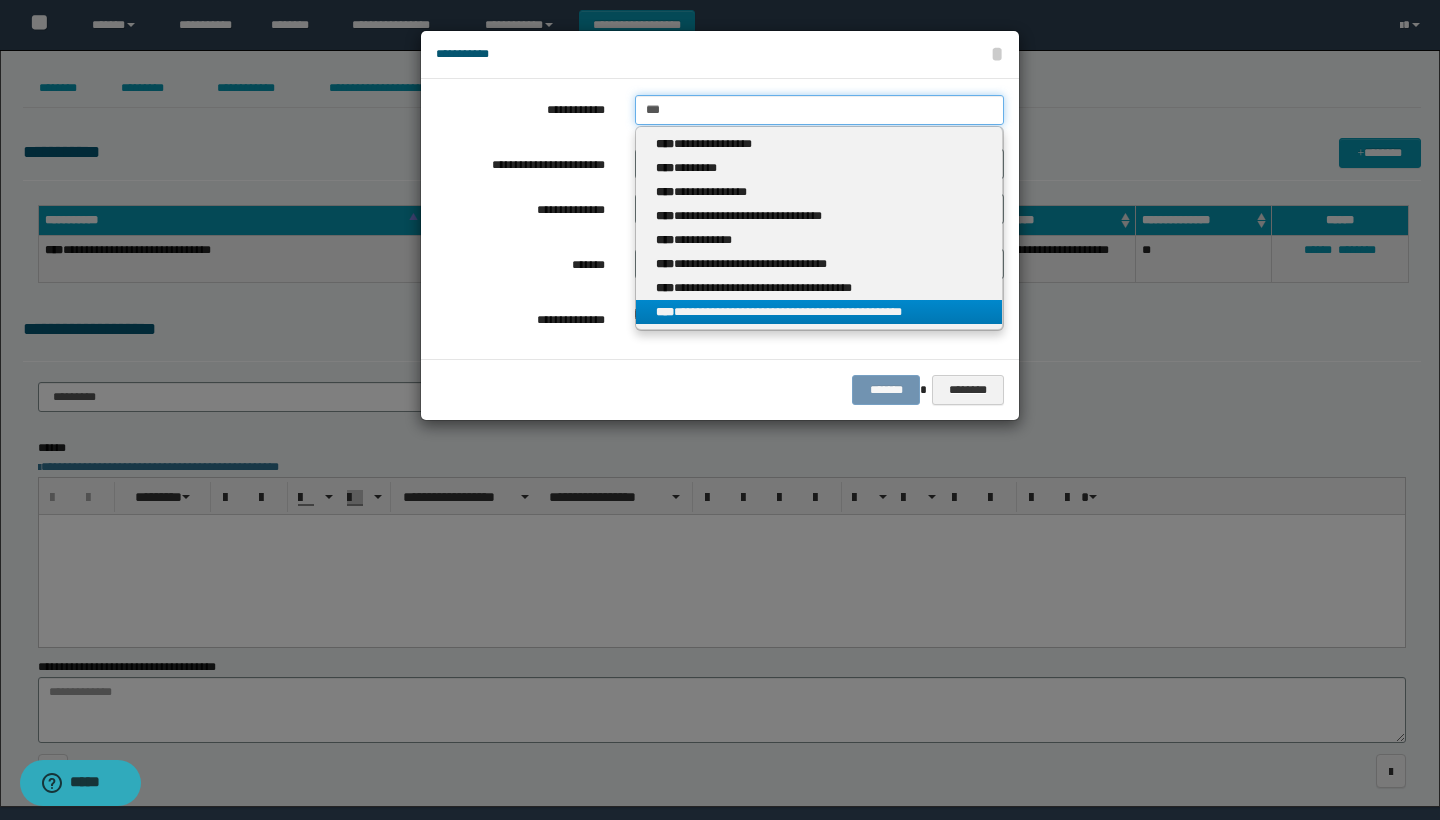type 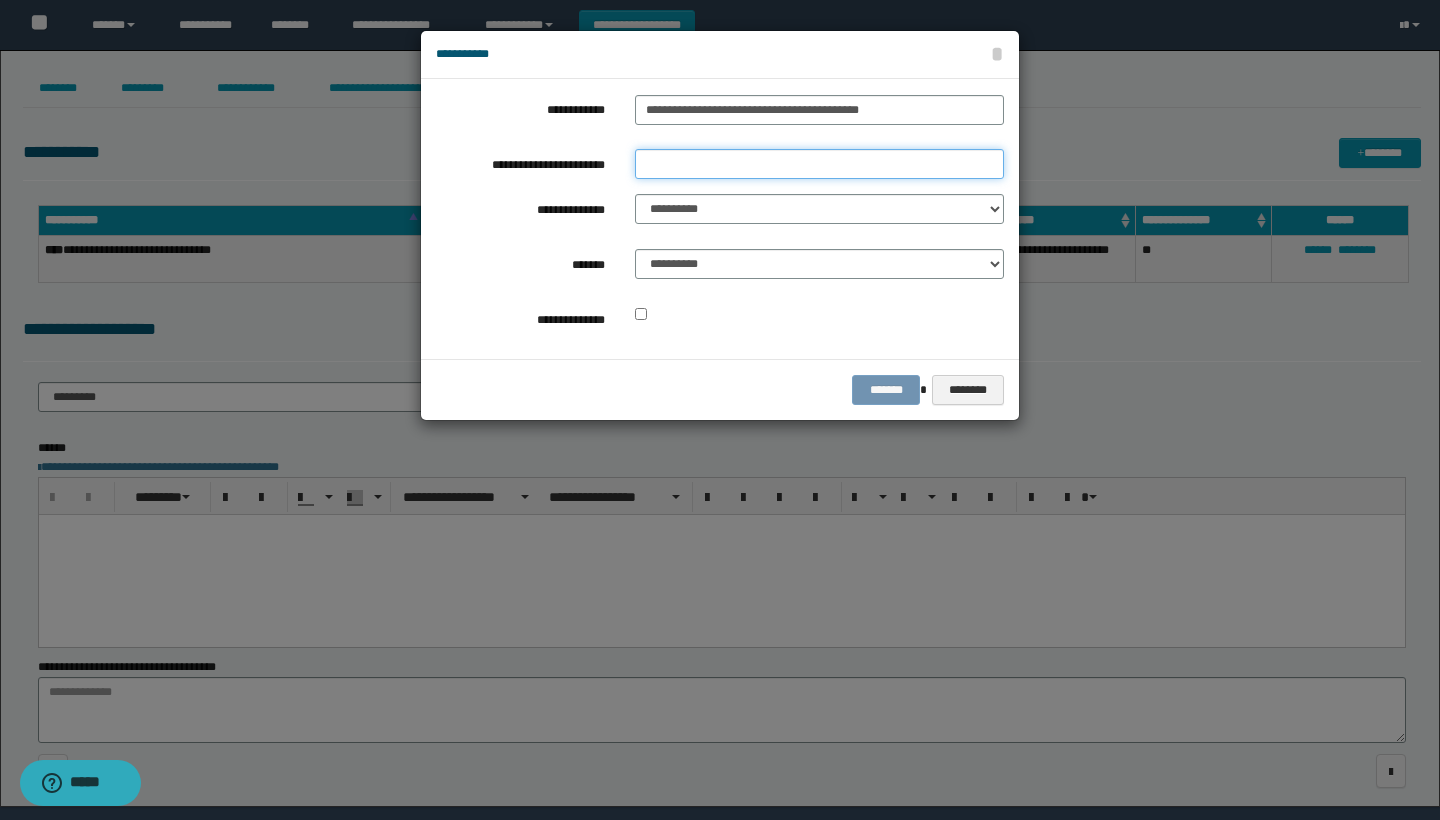 click on "**********" at bounding box center [819, 164] 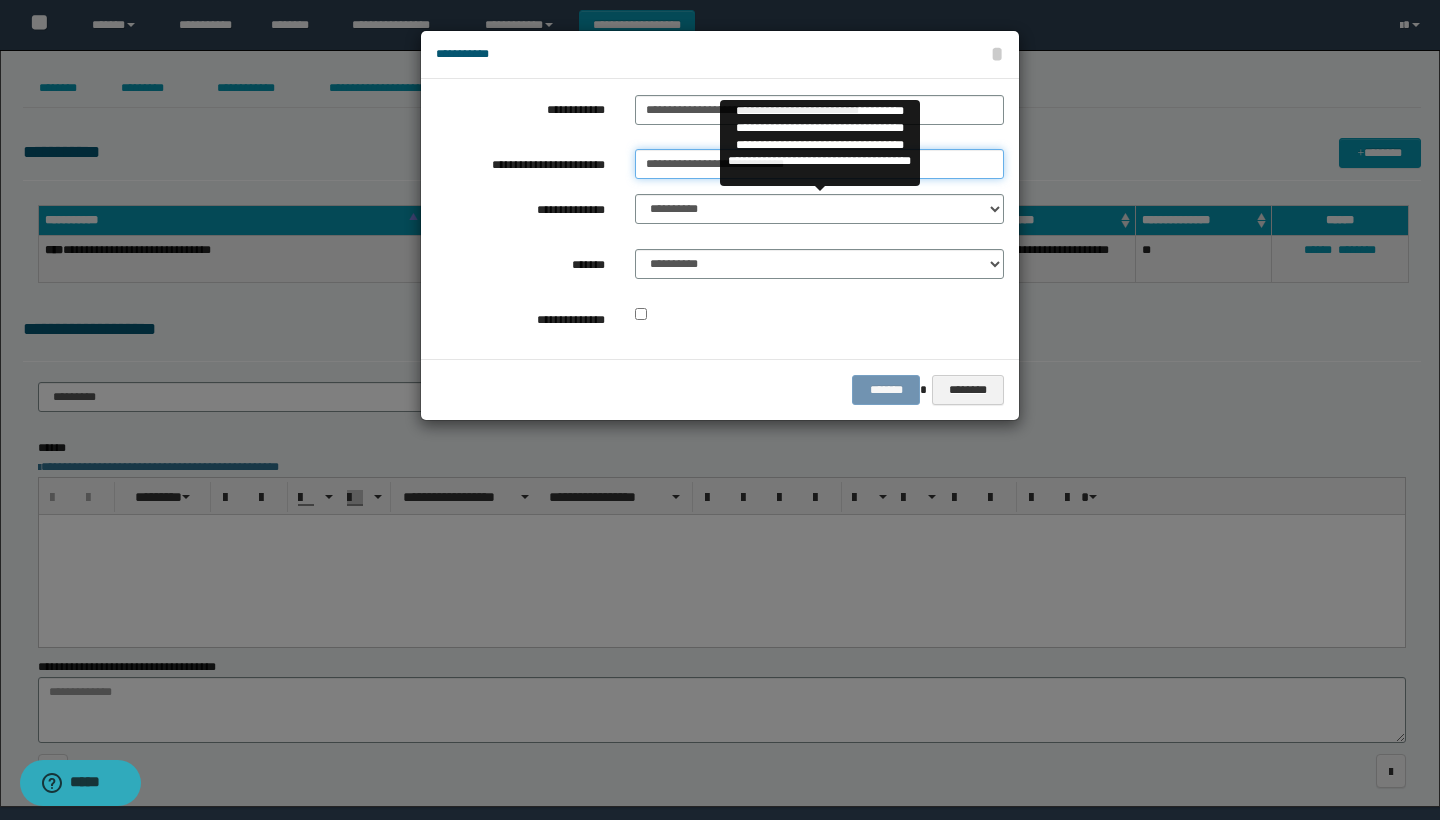 type on "**********" 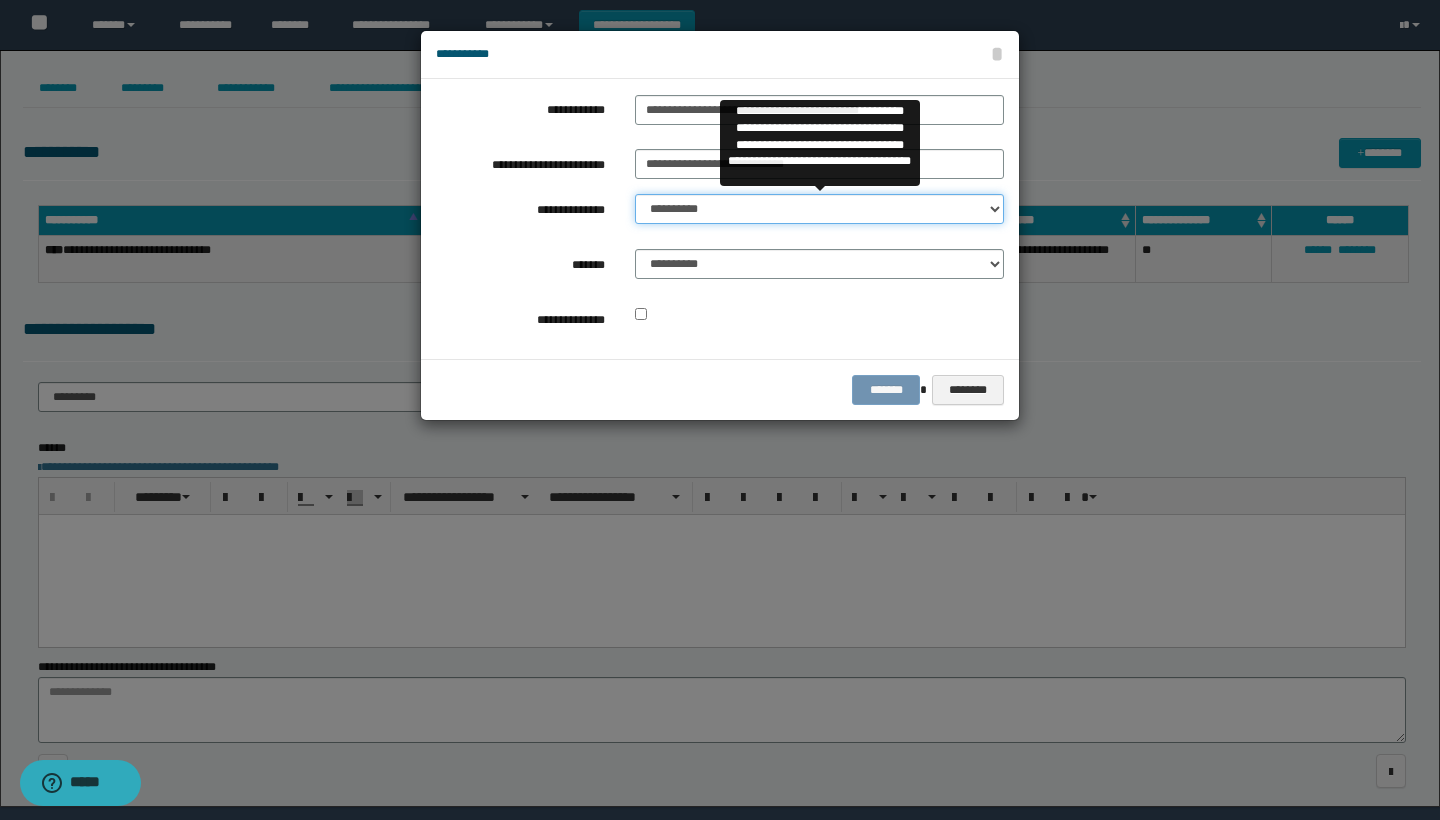 select on "**" 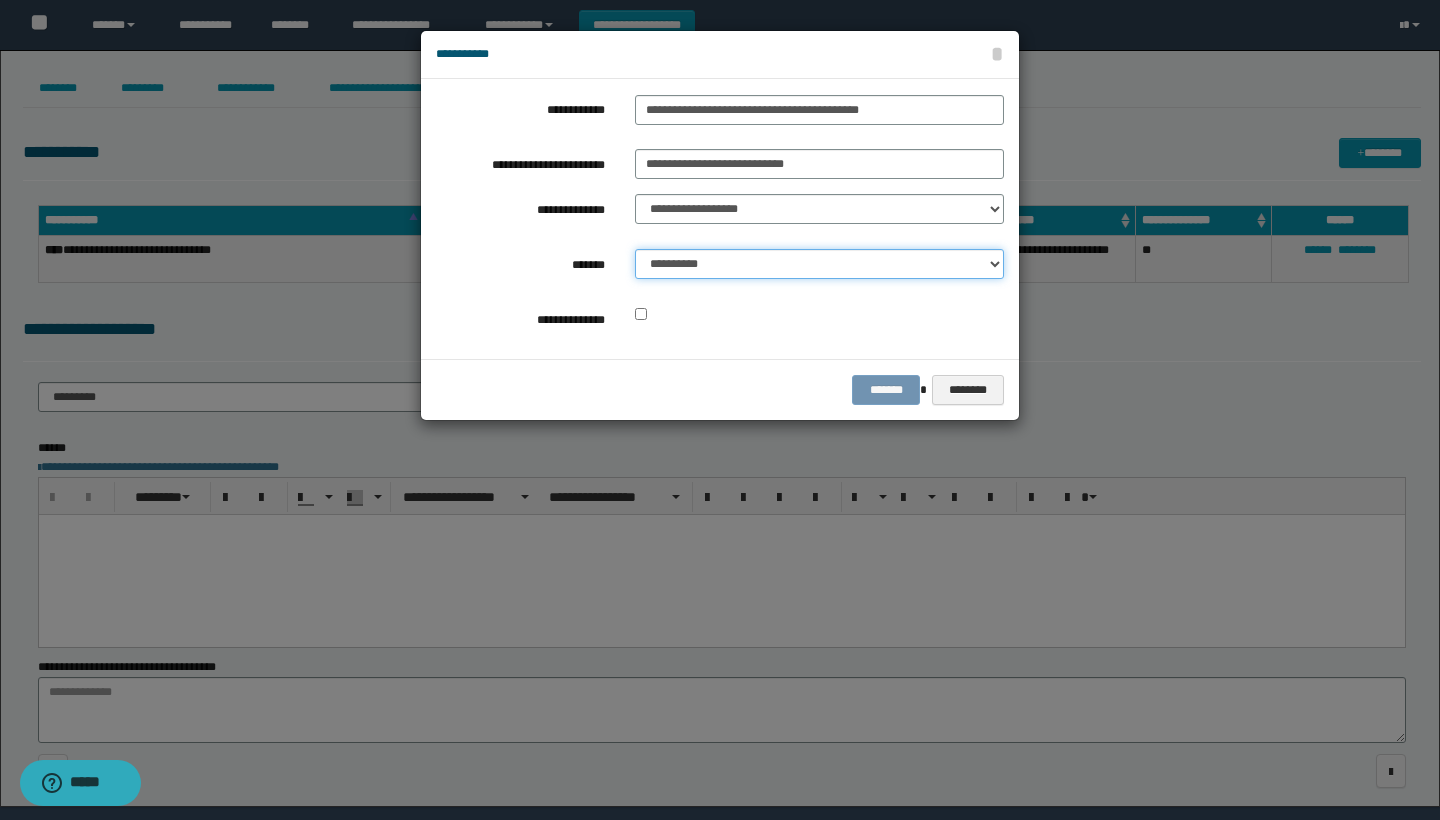 select on "*" 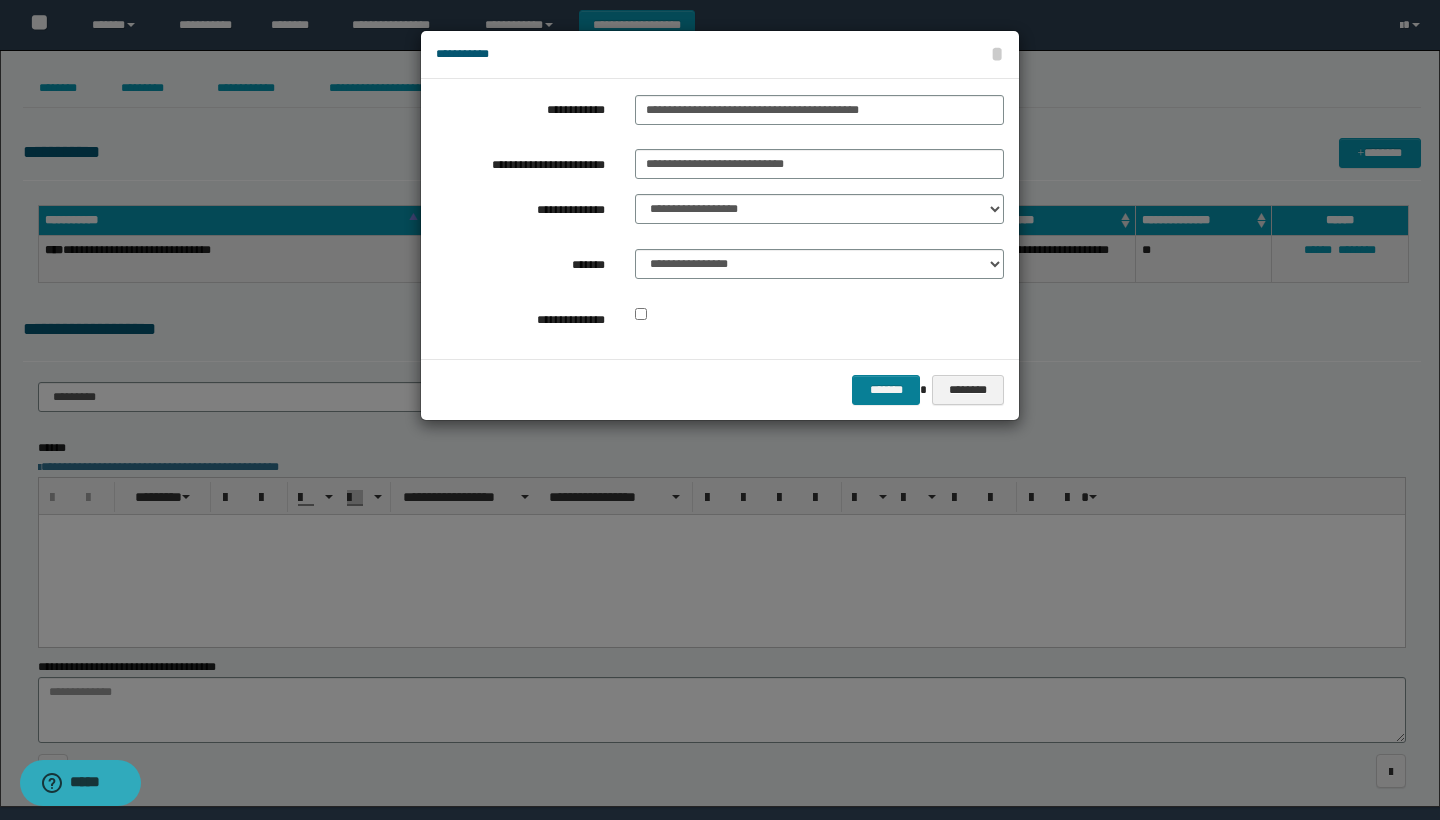click on "*******" at bounding box center (886, 390) 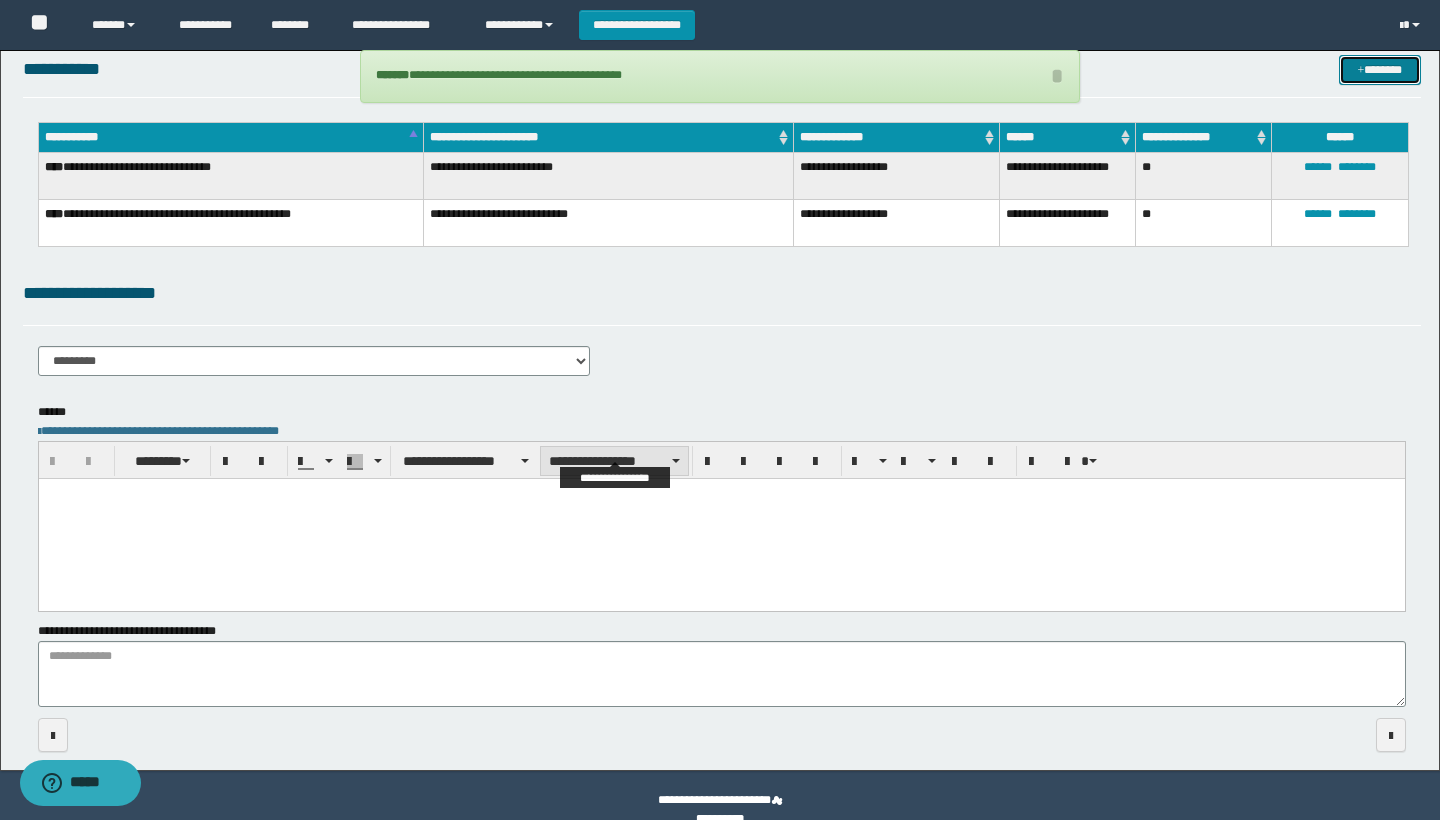 scroll, scrollTop: 106, scrollLeft: 0, axis: vertical 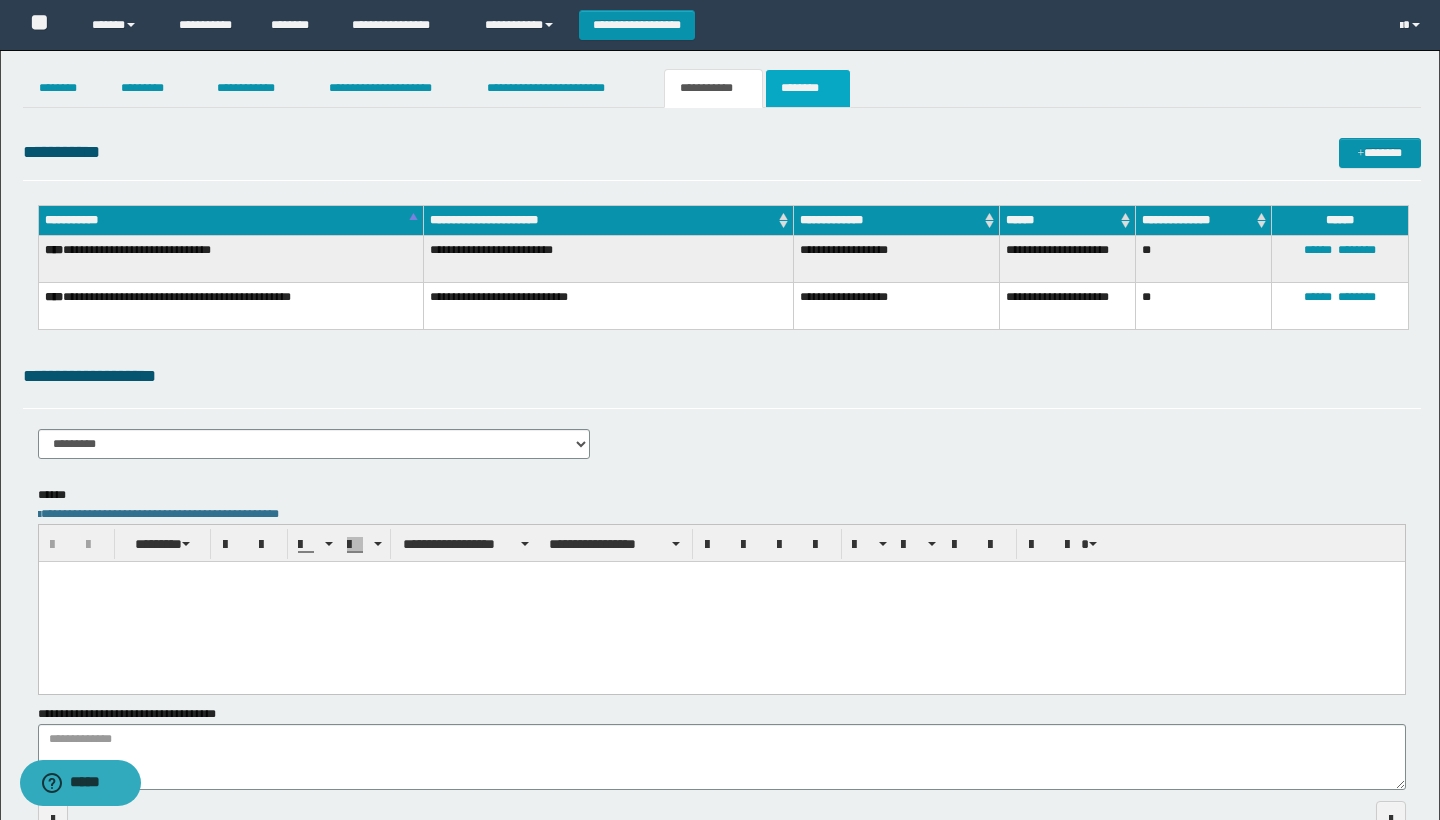 click on "********" at bounding box center [808, 88] 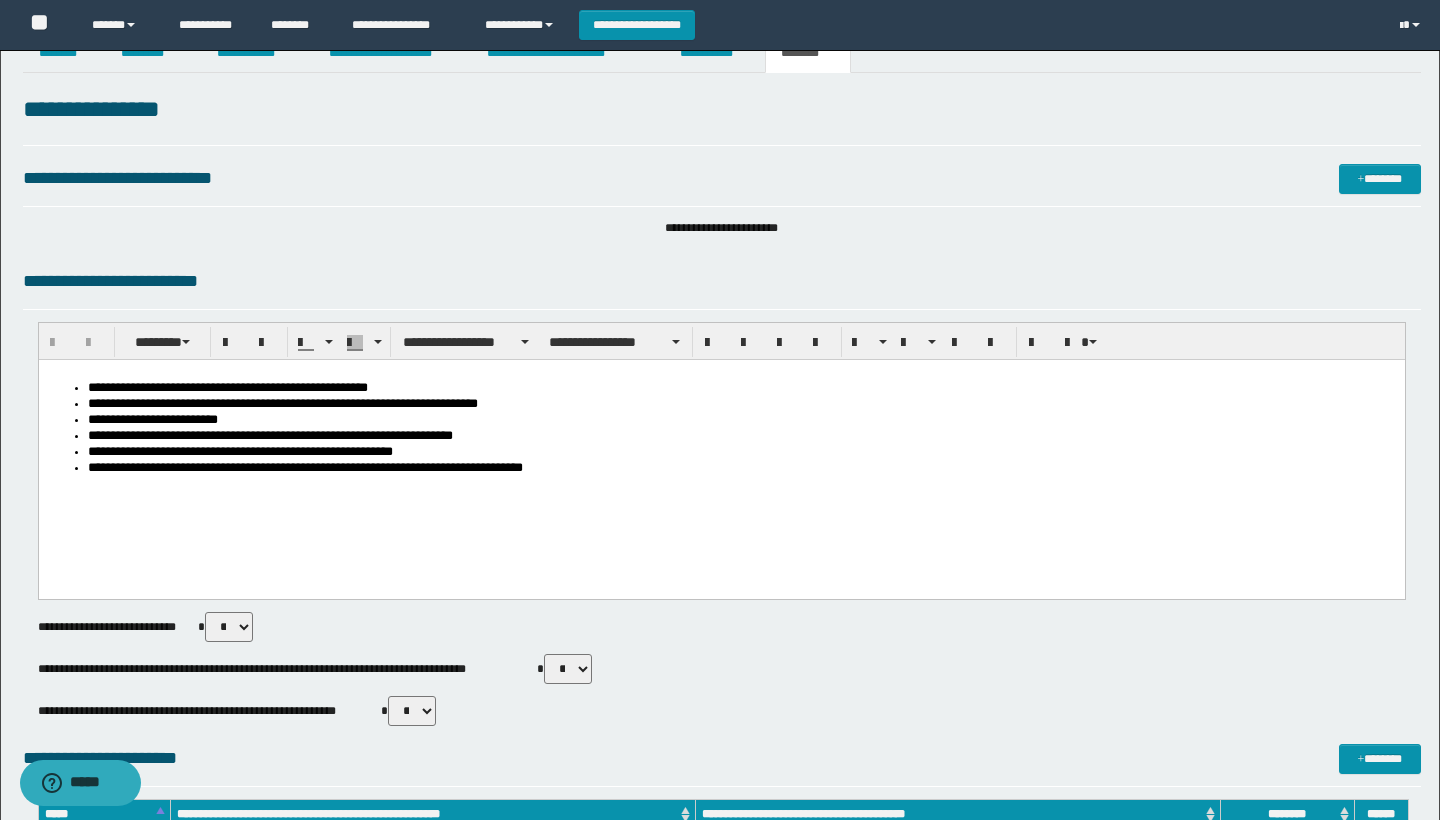 scroll, scrollTop: 35, scrollLeft: 0, axis: vertical 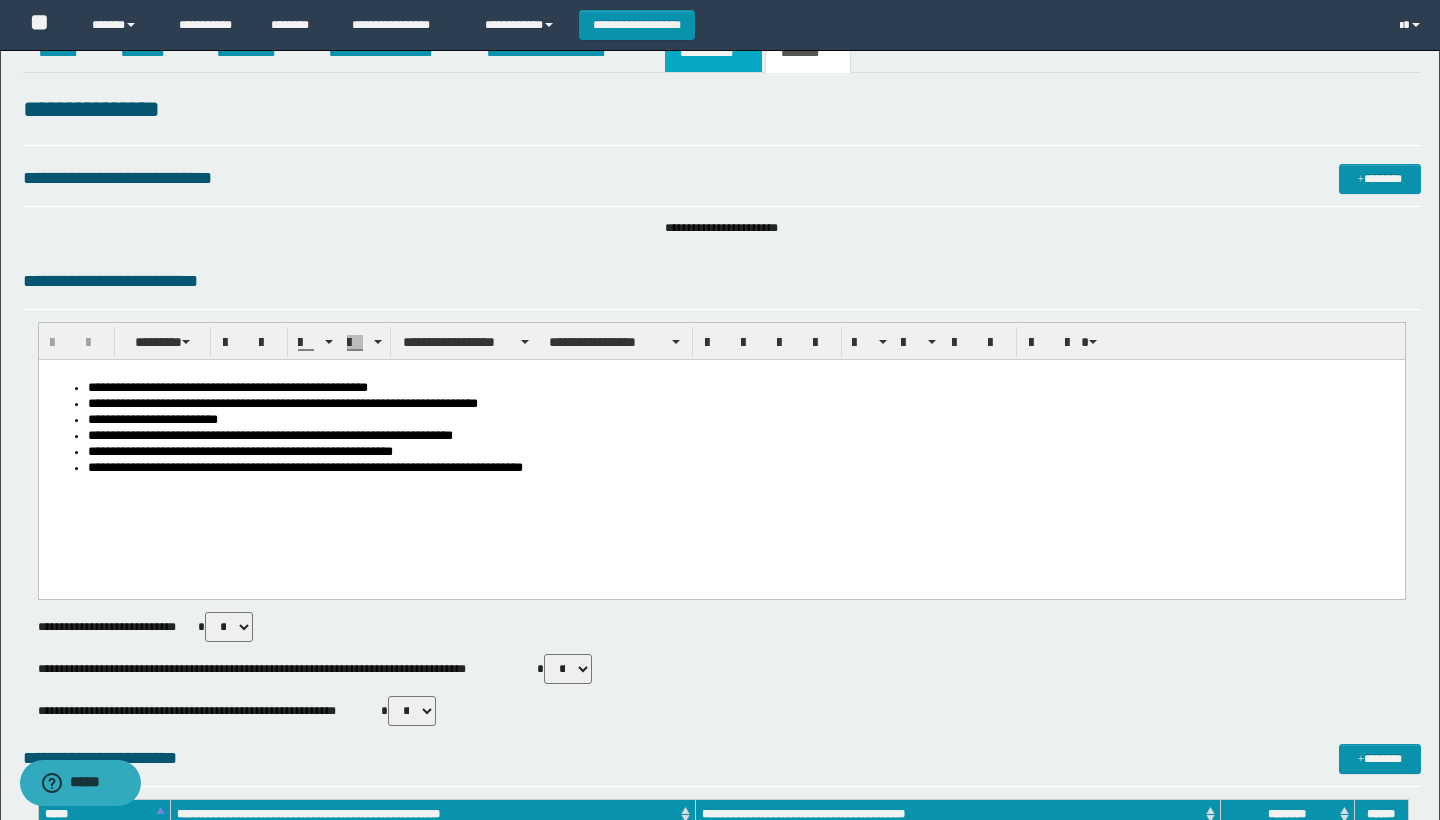 click on "**********" at bounding box center (713, 53) 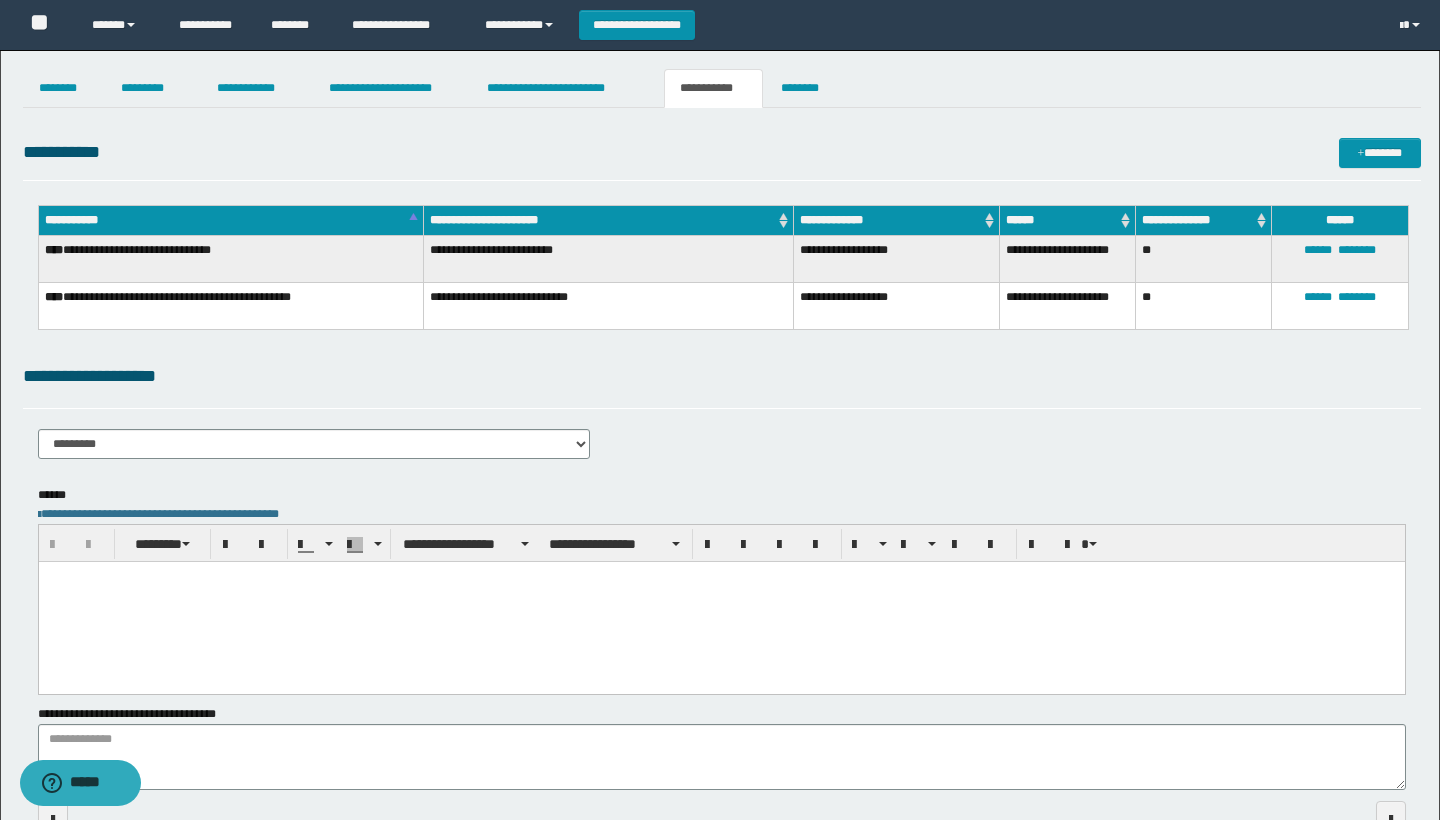 scroll, scrollTop: 0, scrollLeft: 0, axis: both 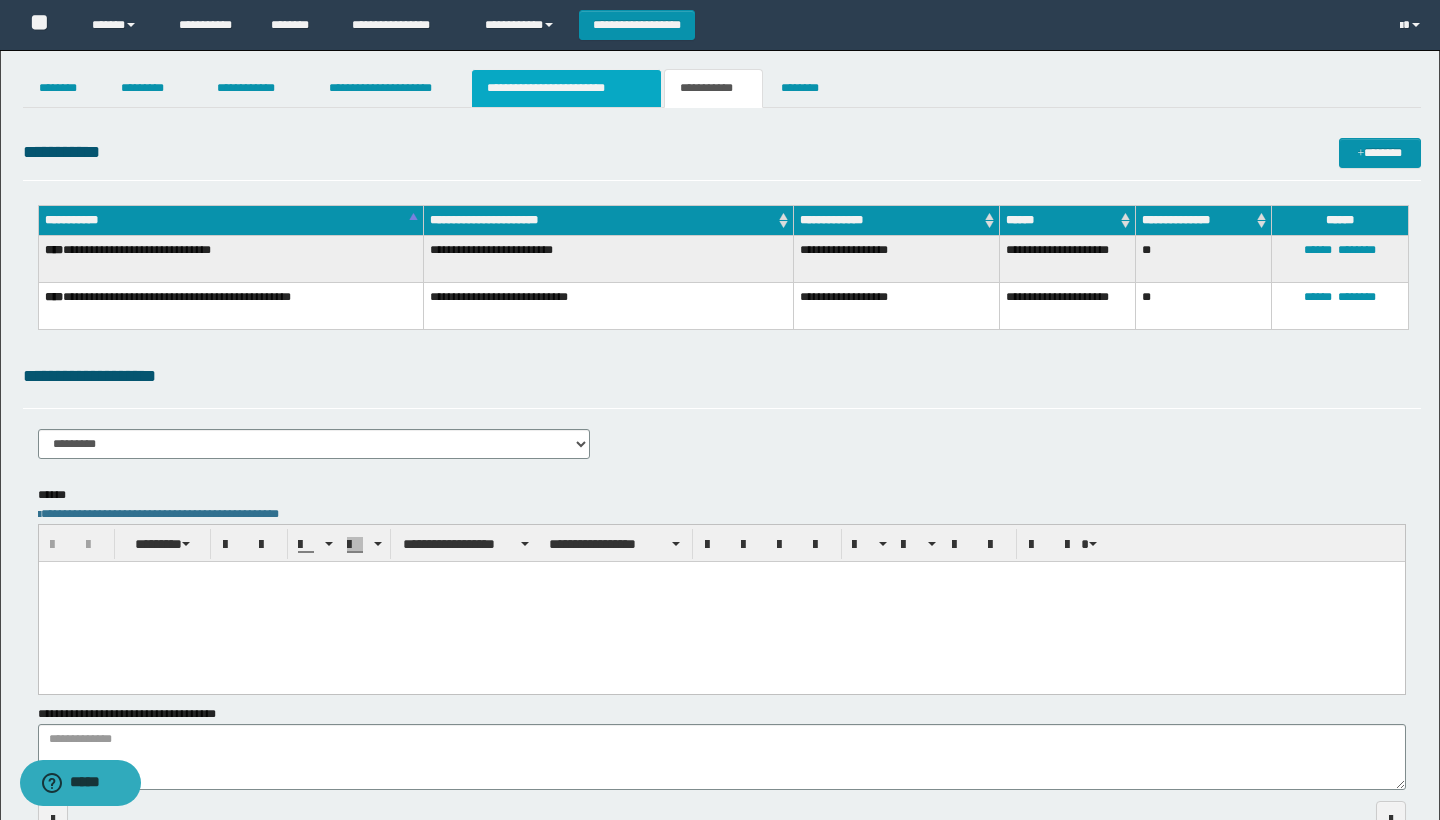 click on "**********" at bounding box center [566, 88] 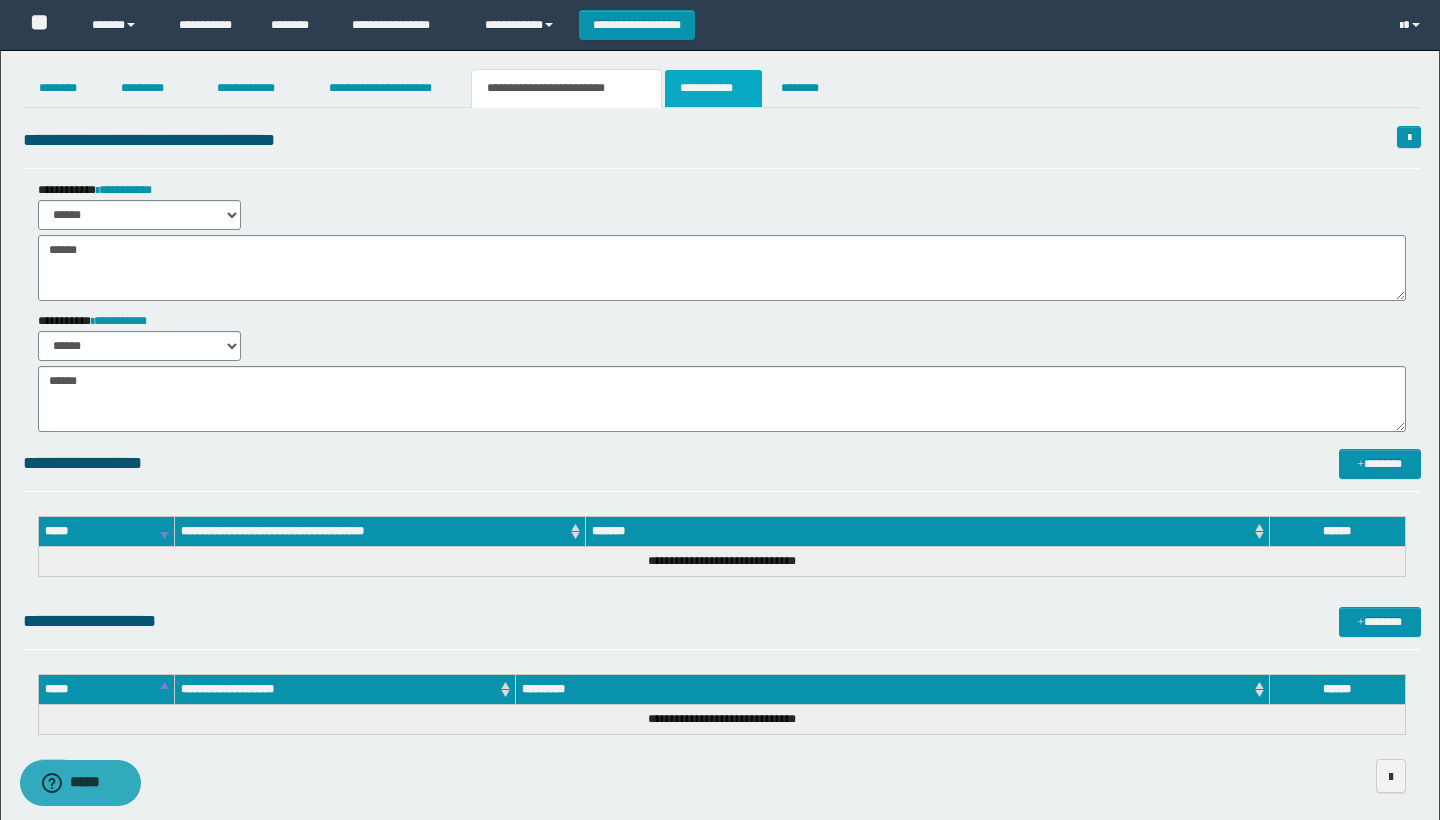 click on "**********" at bounding box center [713, 88] 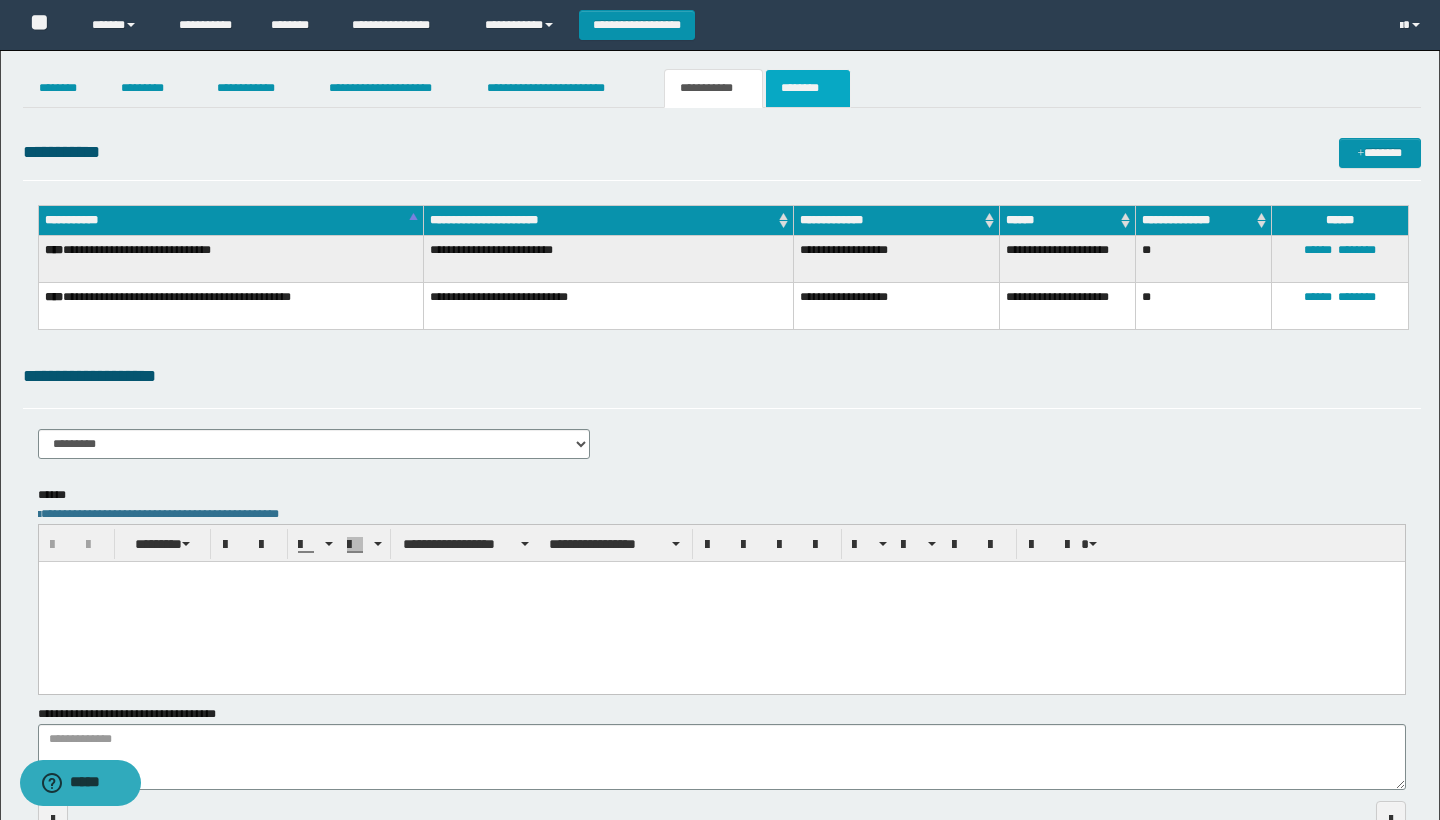 click on "********" at bounding box center [808, 88] 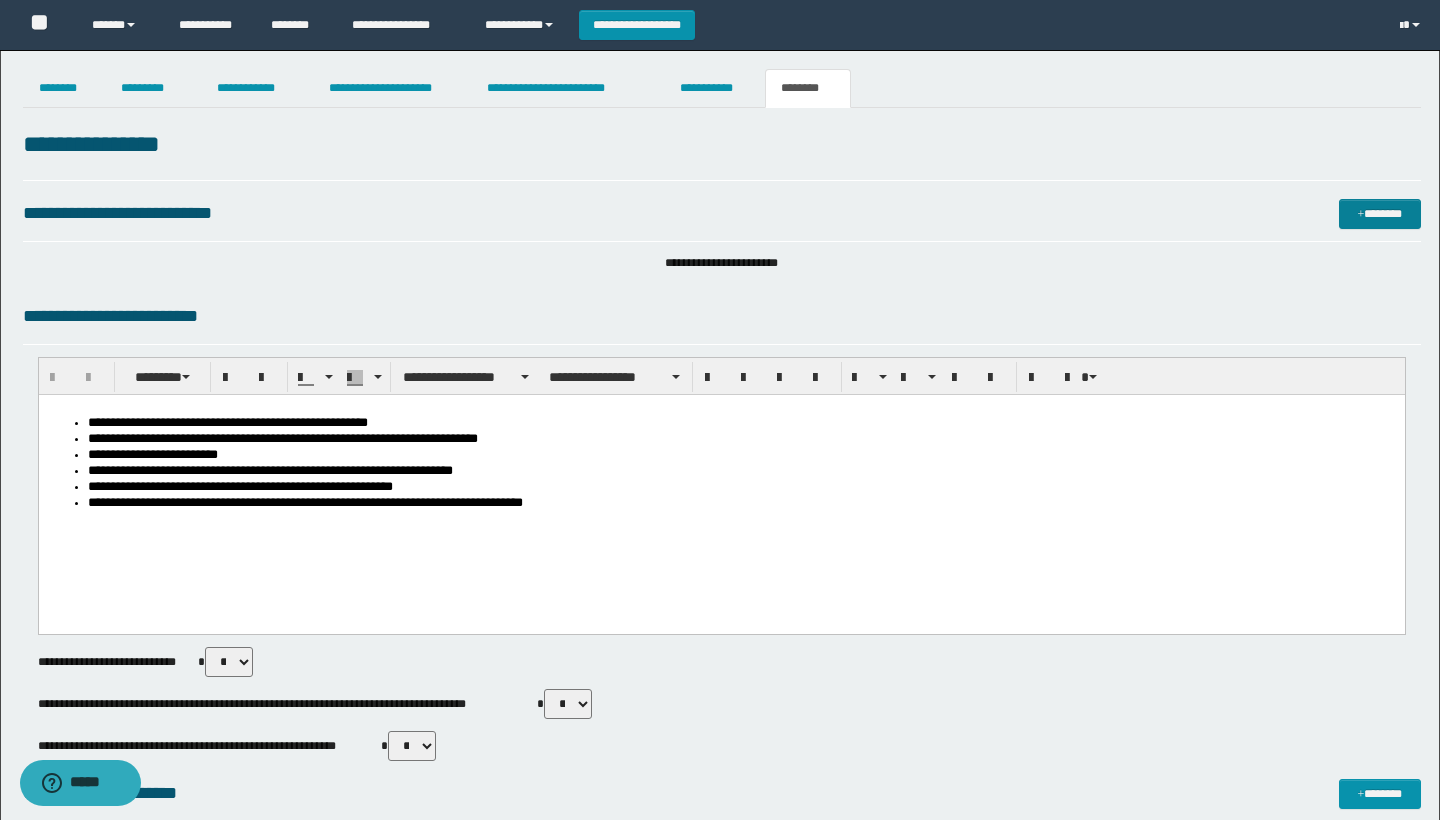 click on "*******" at bounding box center [1380, 214] 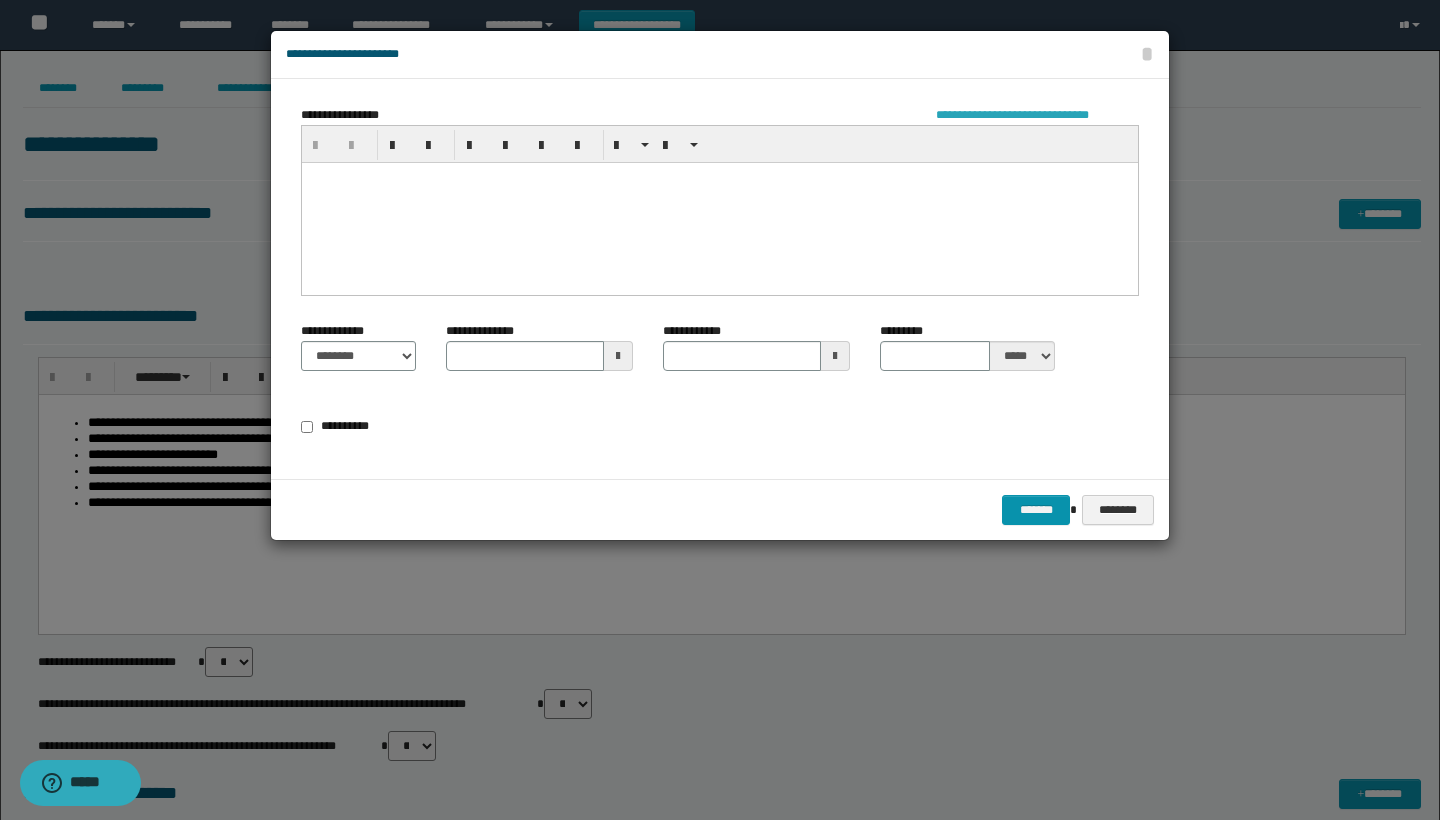click on "**********" at bounding box center (1037, 115) 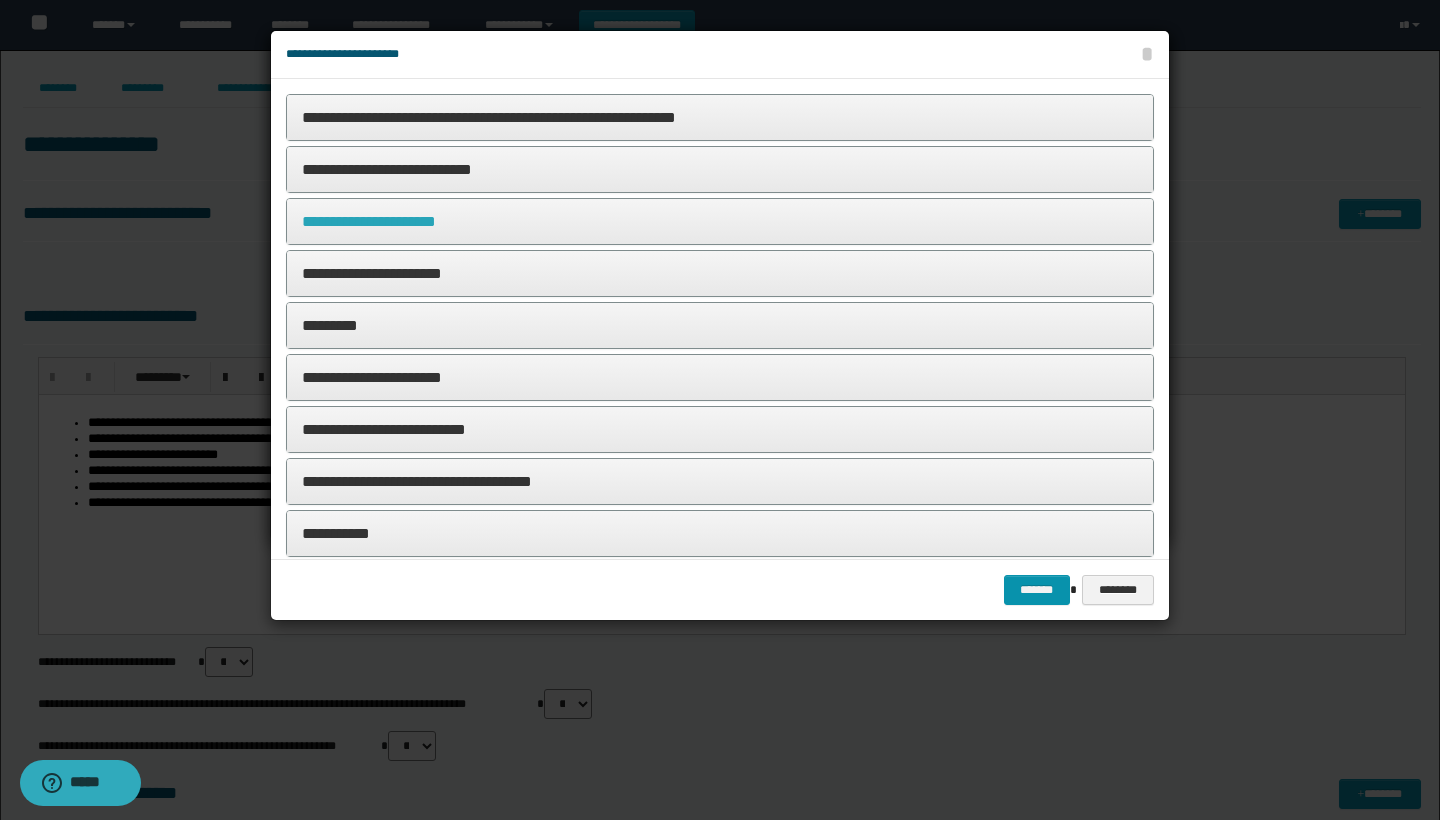click on "**********" at bounding box center [369, 221] 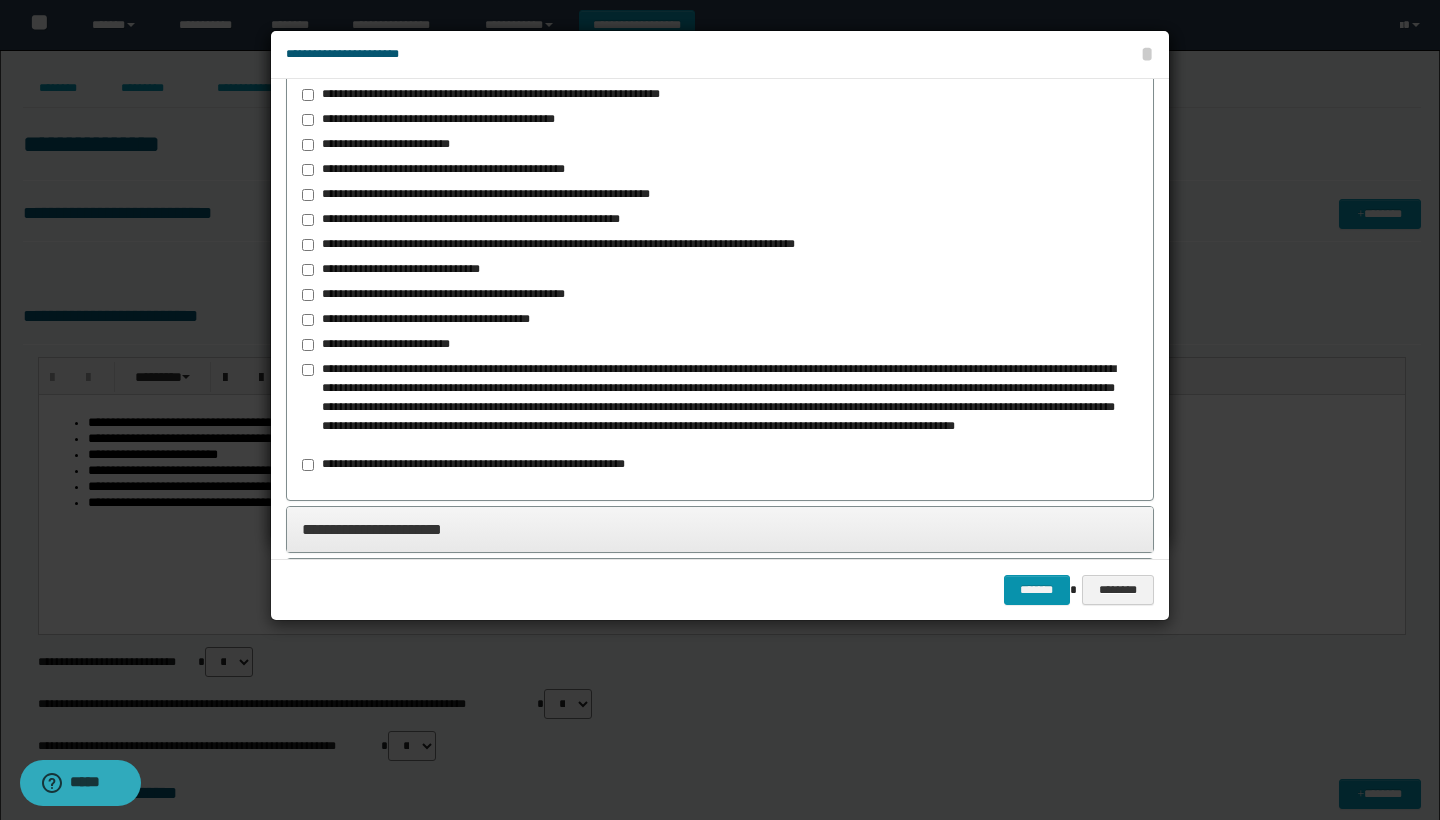 scroll, scrollTop: 207, scrollLeft: 0, axis: vertical 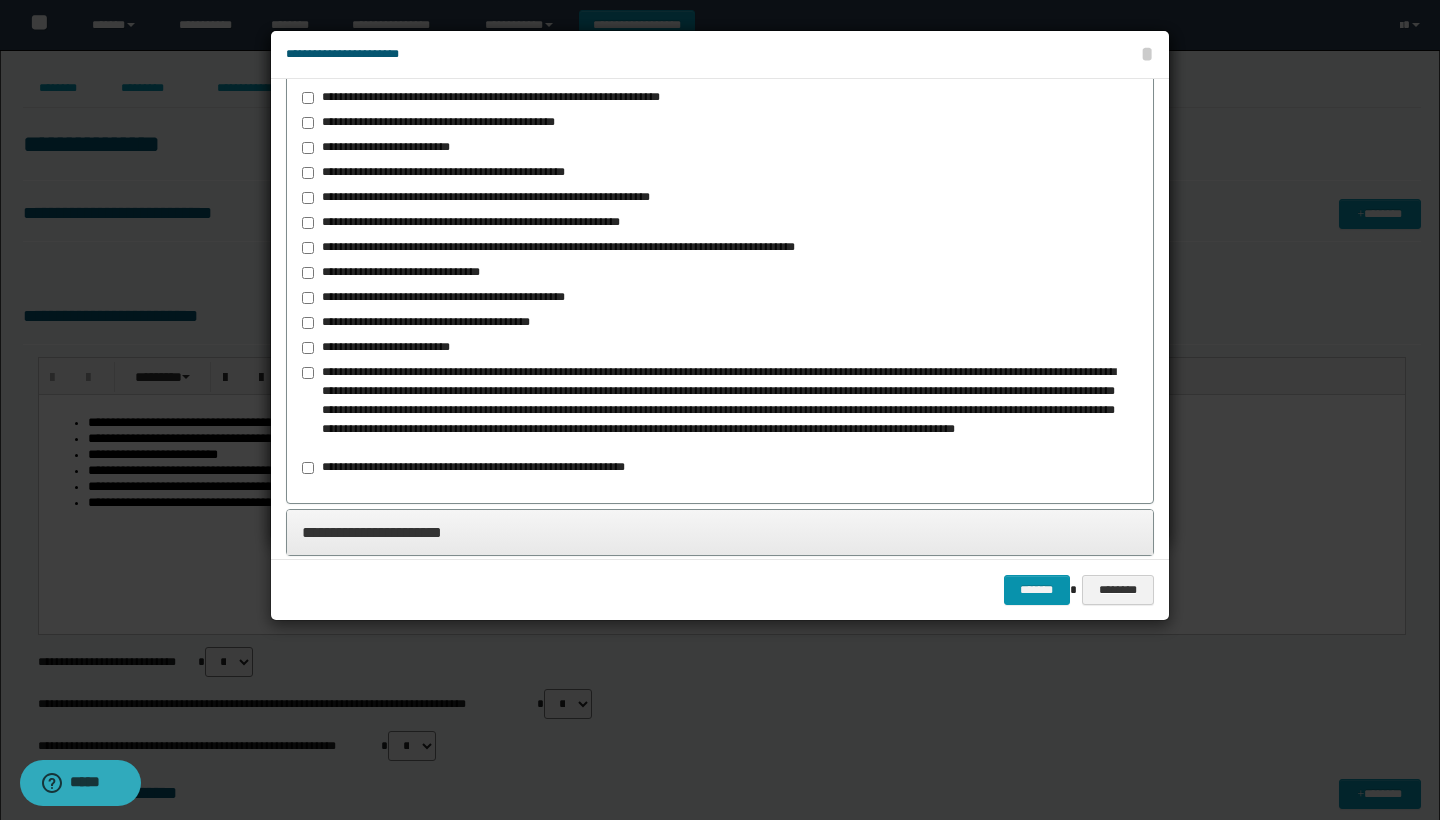click on "*******
********" at bounding box center [720, 589] 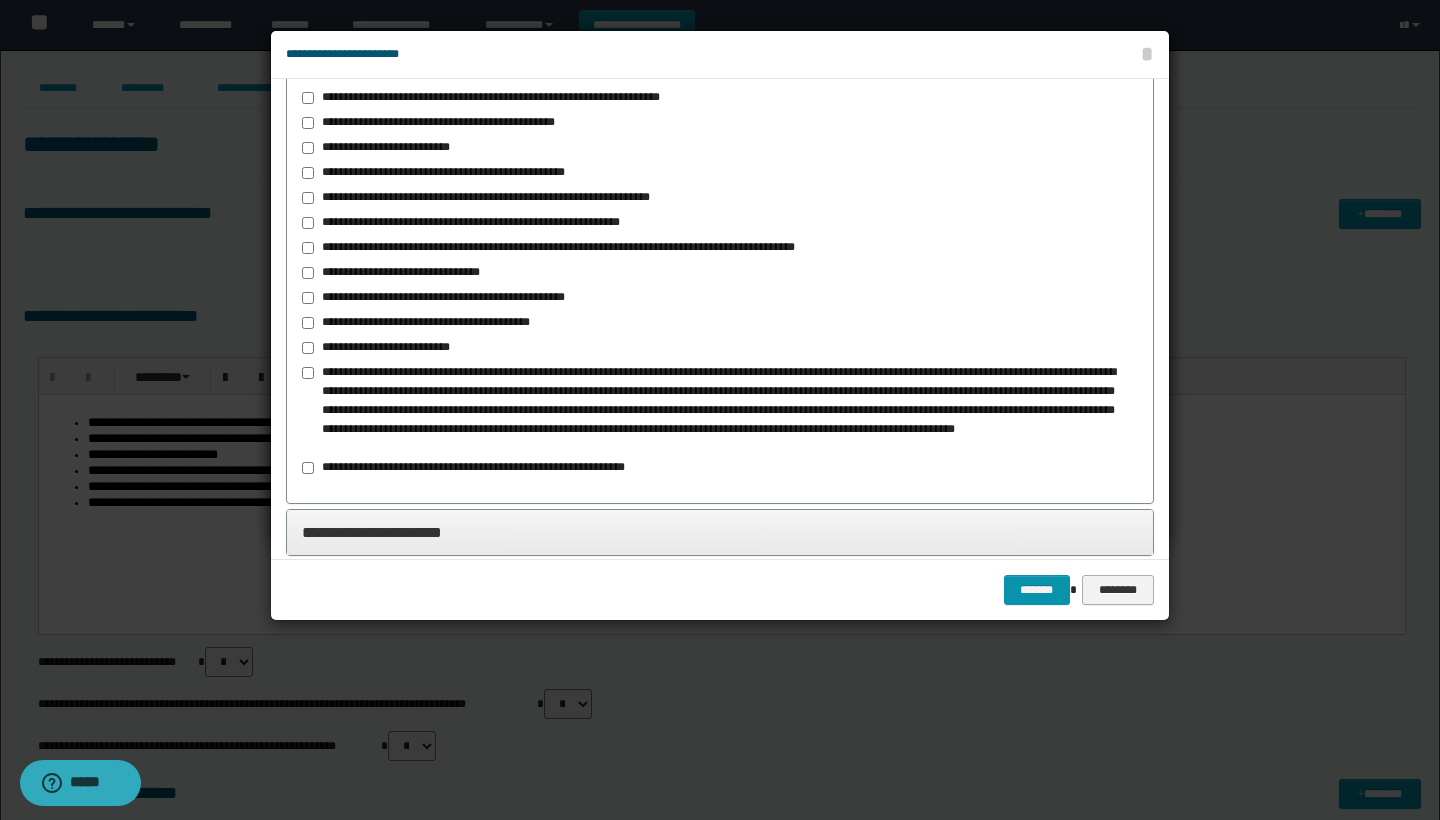 click on "********" at bounding box center (1118, 590) 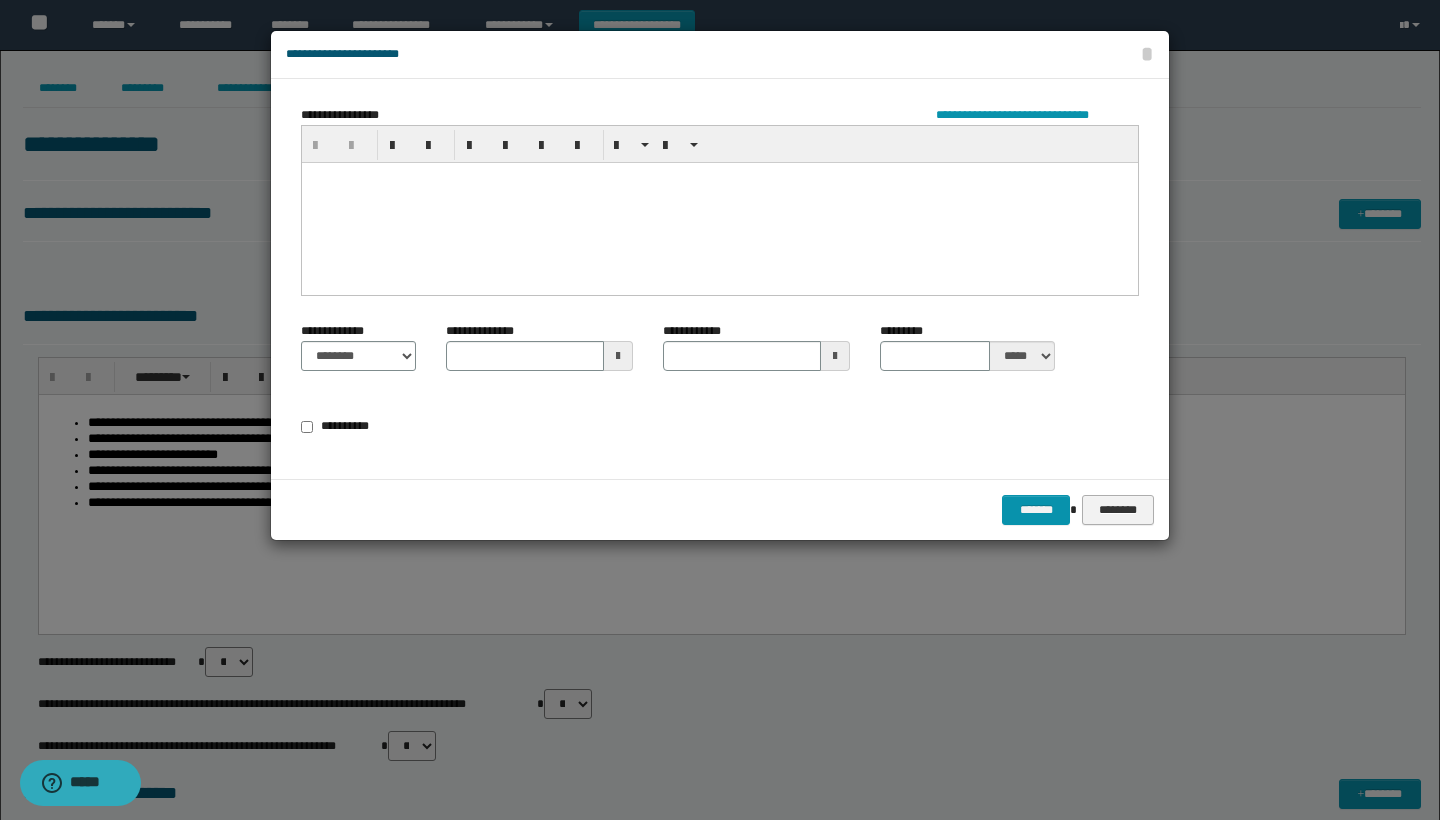 click on "********" at bounding box center [1118, 510] 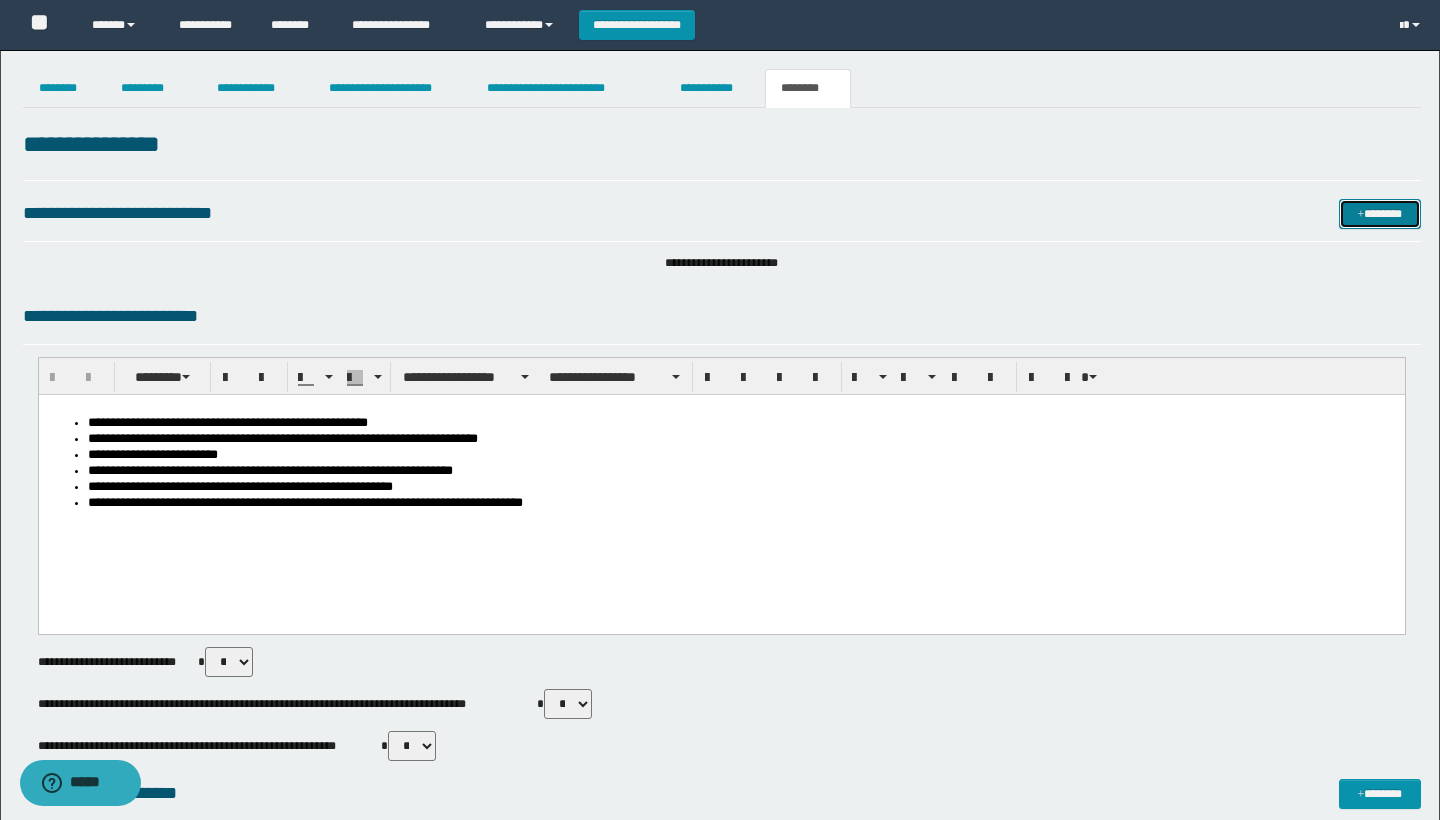 scroll, scrollTop: 0, scrollLeft: 0, axis: both 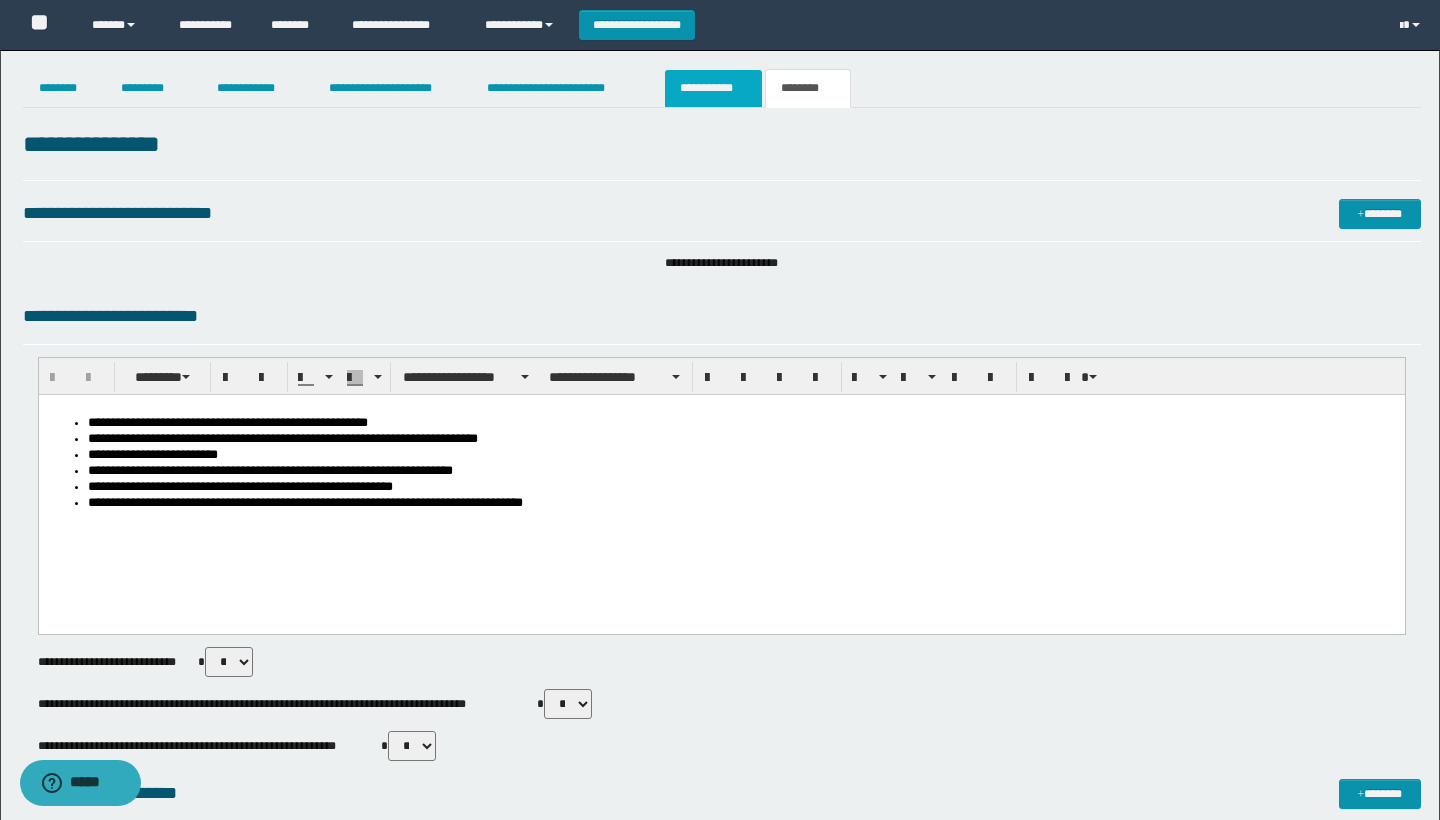 click on "**********" at bounding box center [713, 88] 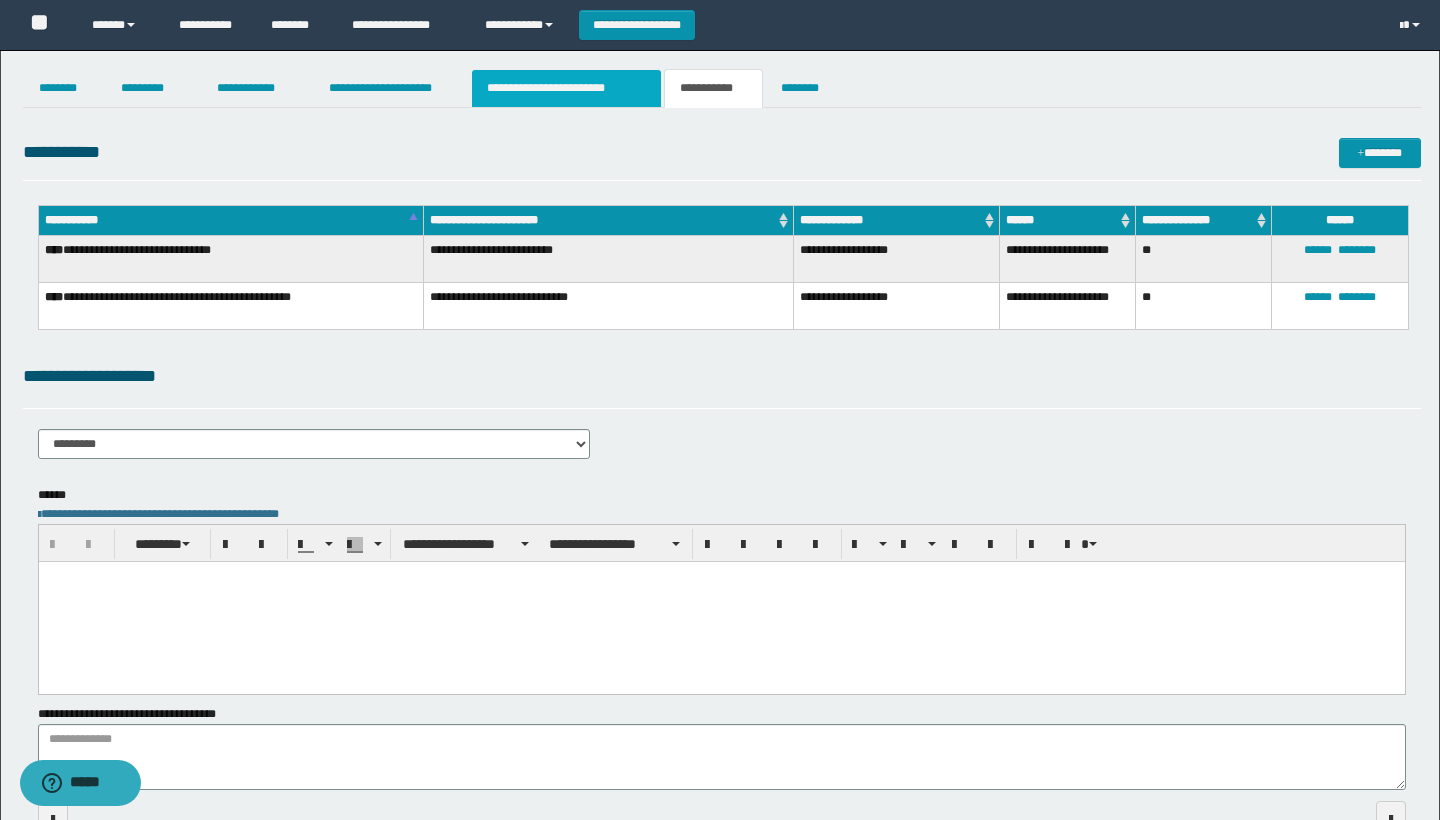scroll, scrollTop: 0, scrollLeft: 0, axis: both 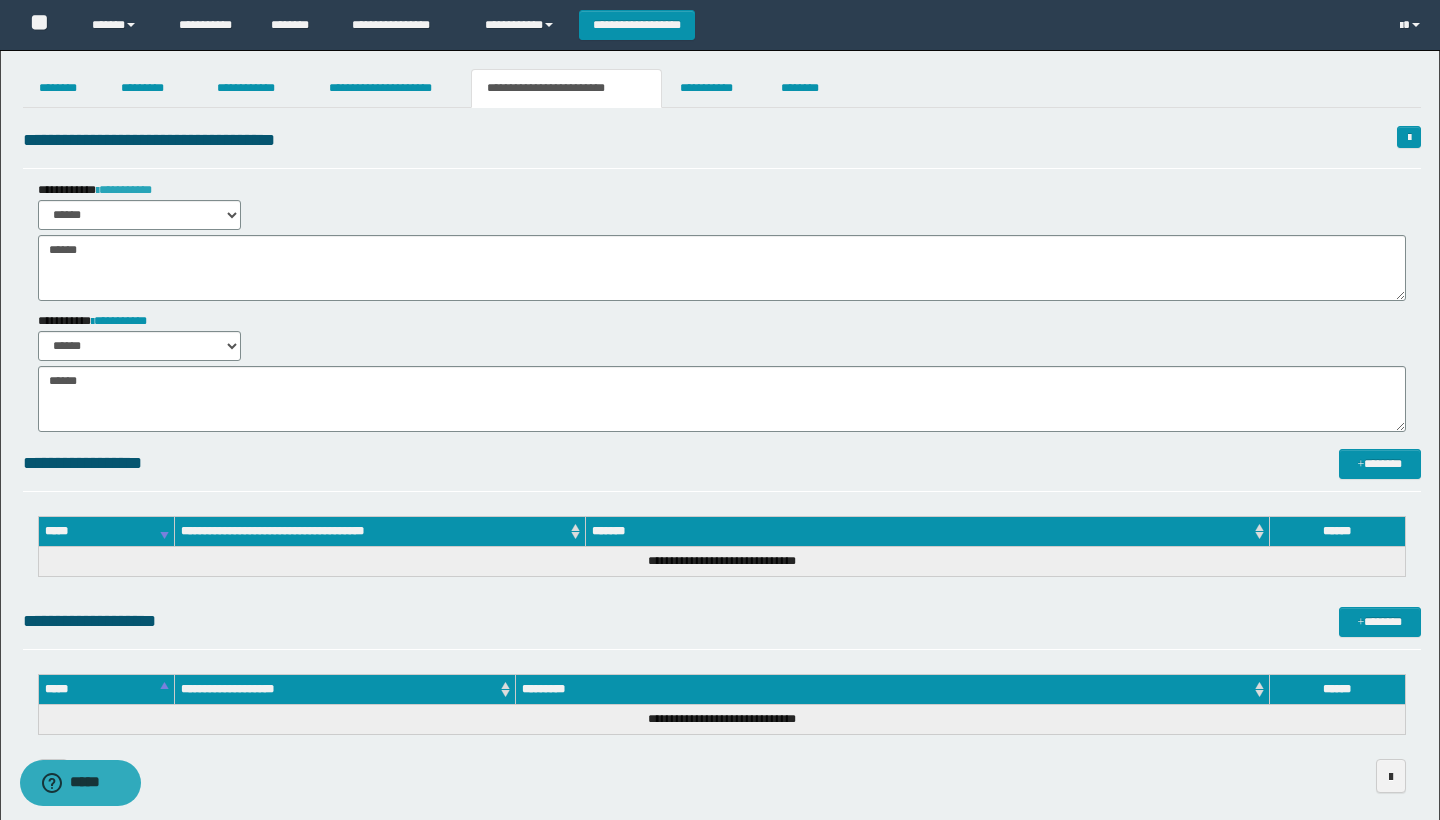click on "**********" at bounding box center [124, 190] 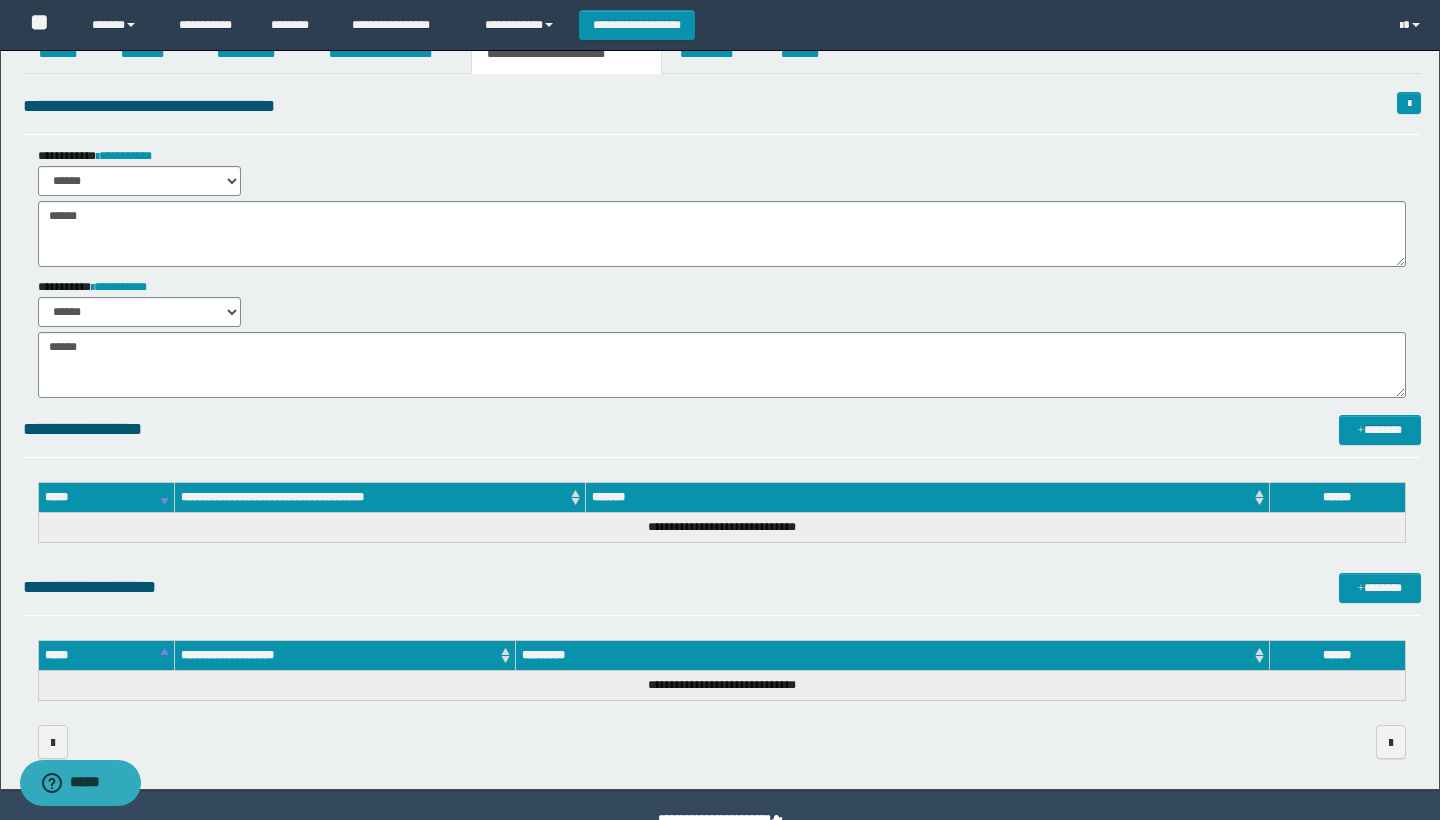 scroll, scrollTop: 0, scrollLeft: 0, axis: both 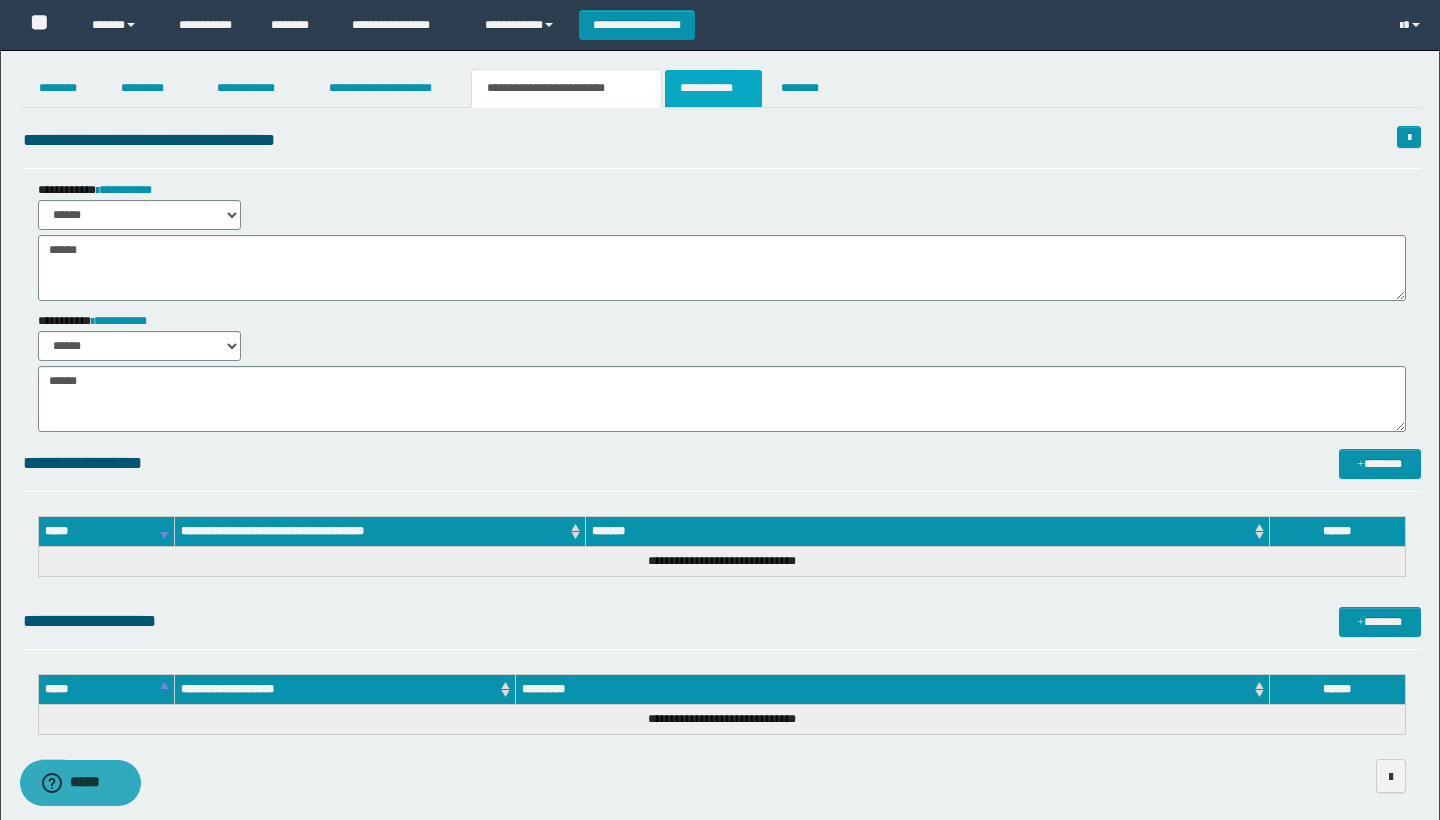 click on "**********" at bounding box center (713, 88) 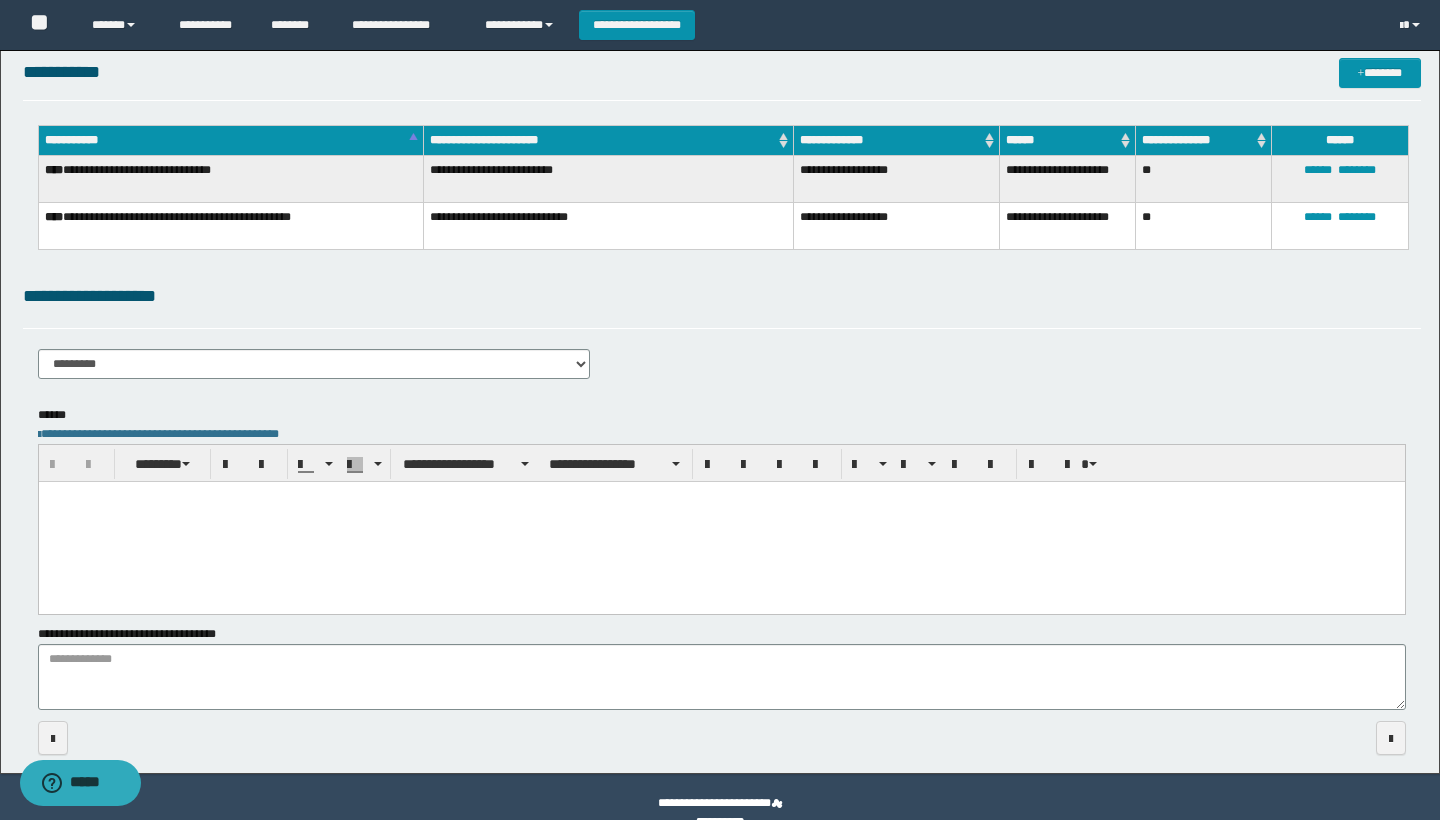 scroll, scrollTop: 83, scrollLeft: 0, axis: vertical 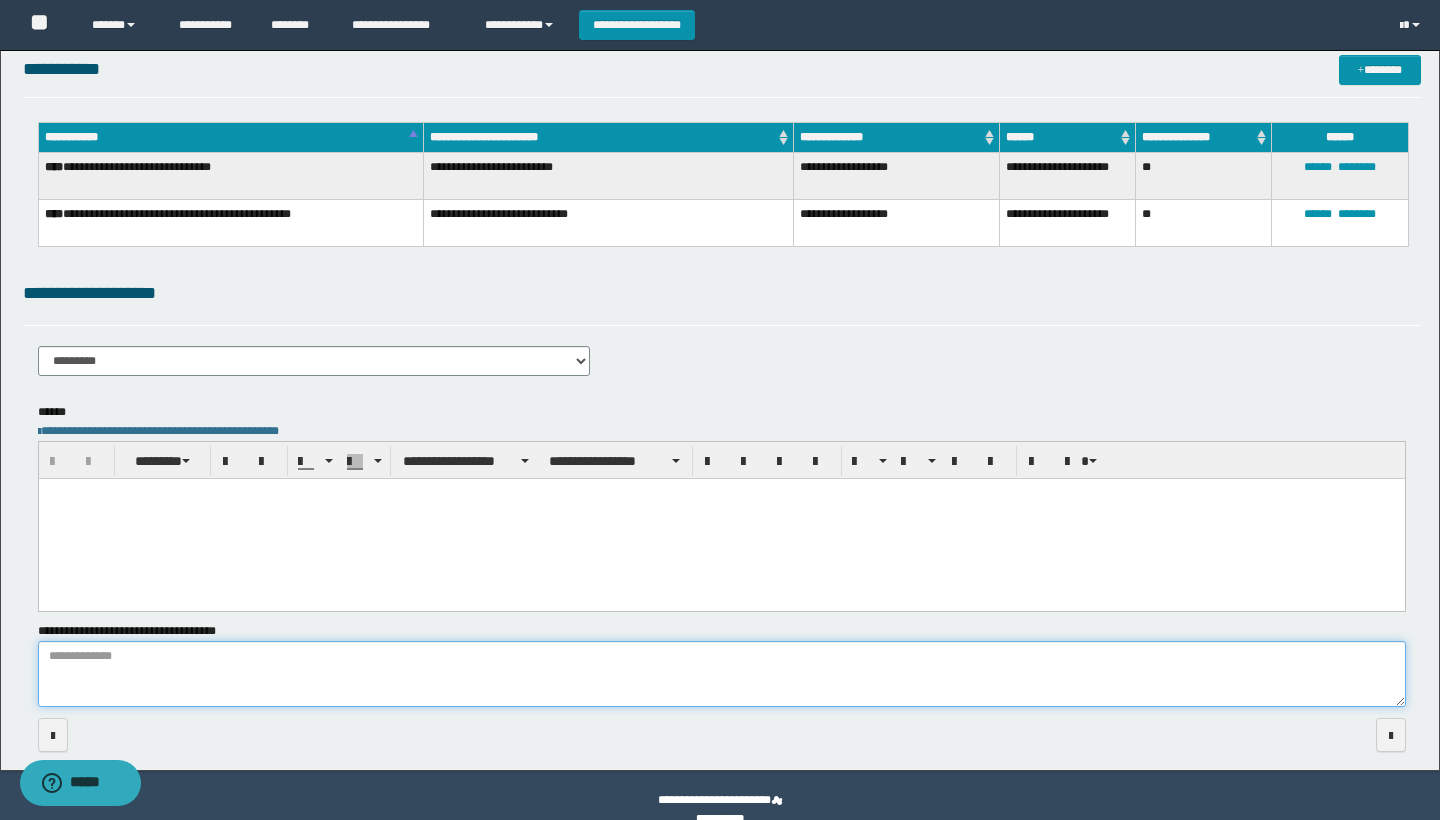 click on "**********" at bounding box center [722, 674] 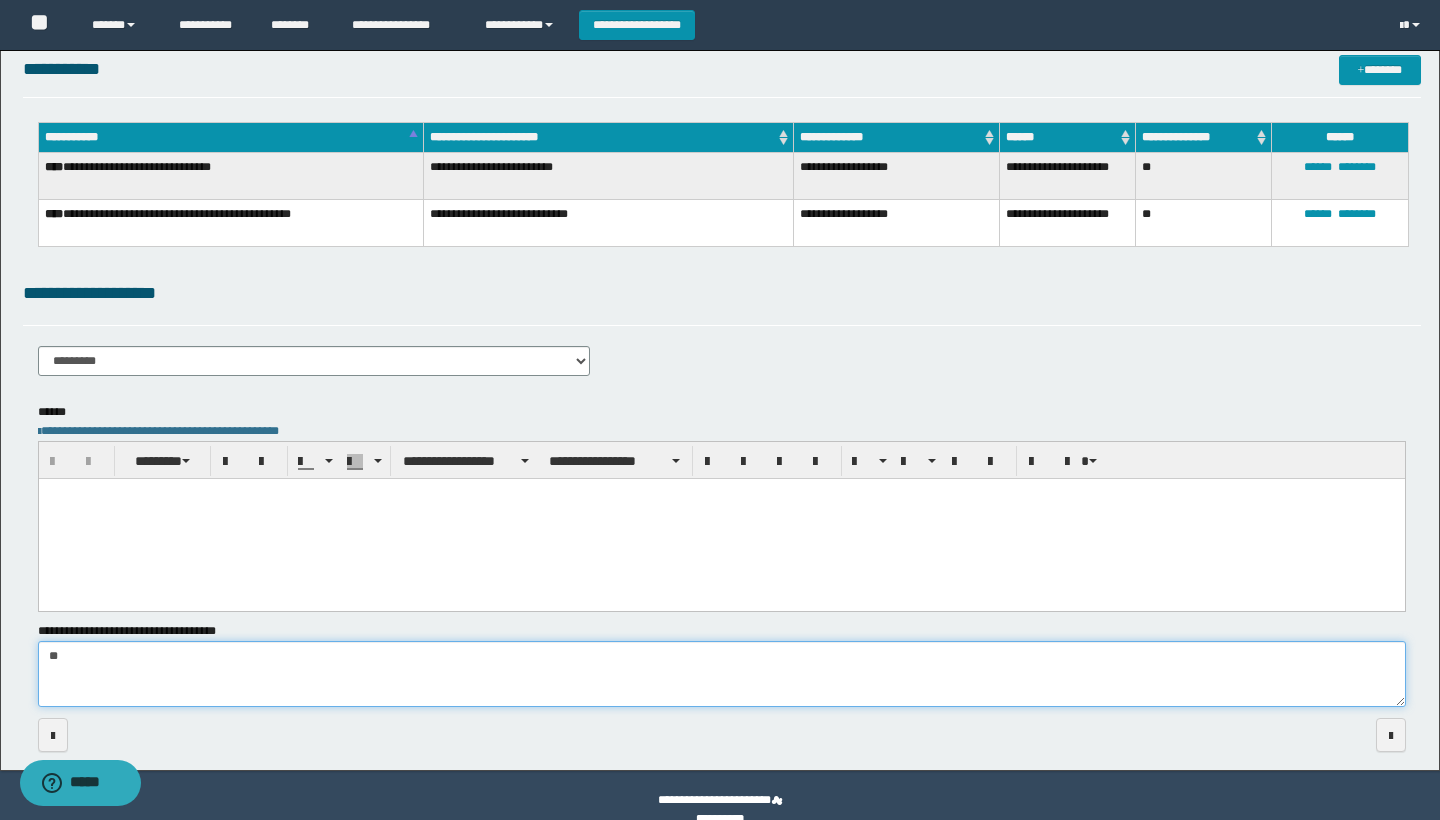 type on "*" 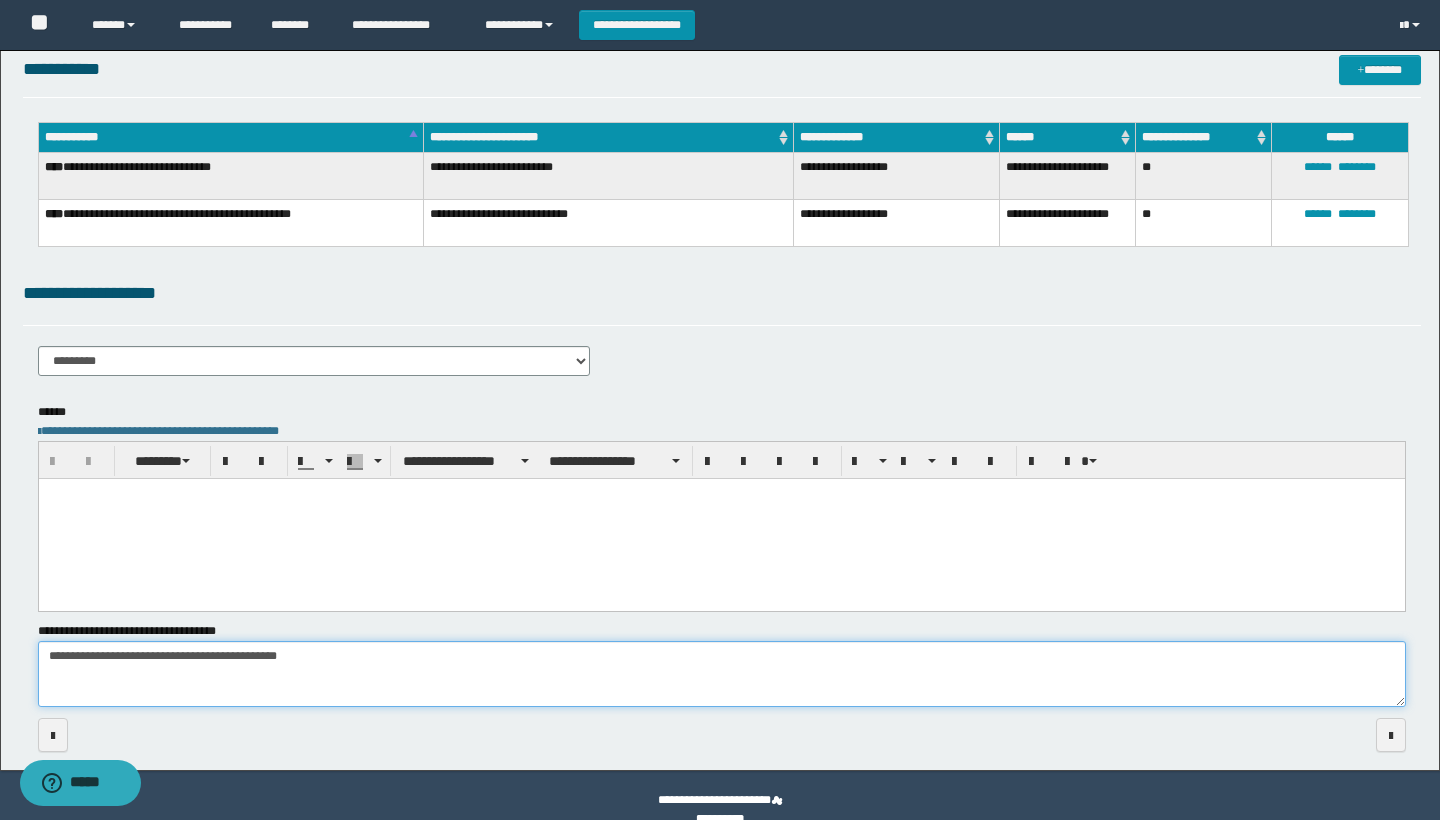 click on "**********" at bounding box center (722, 674) 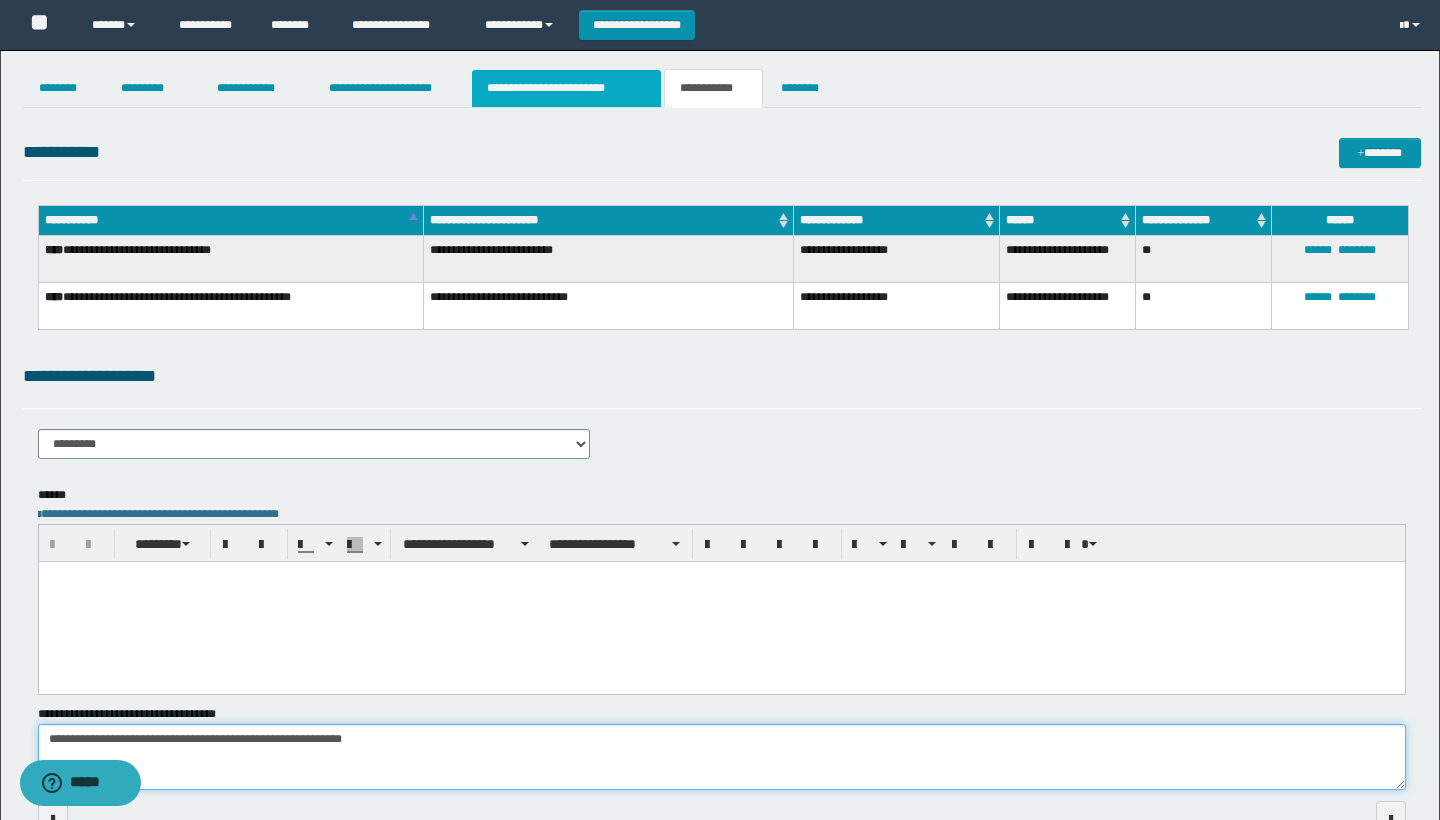 scroll, scrollTop: 0, scrollLeft: 0, axis: both 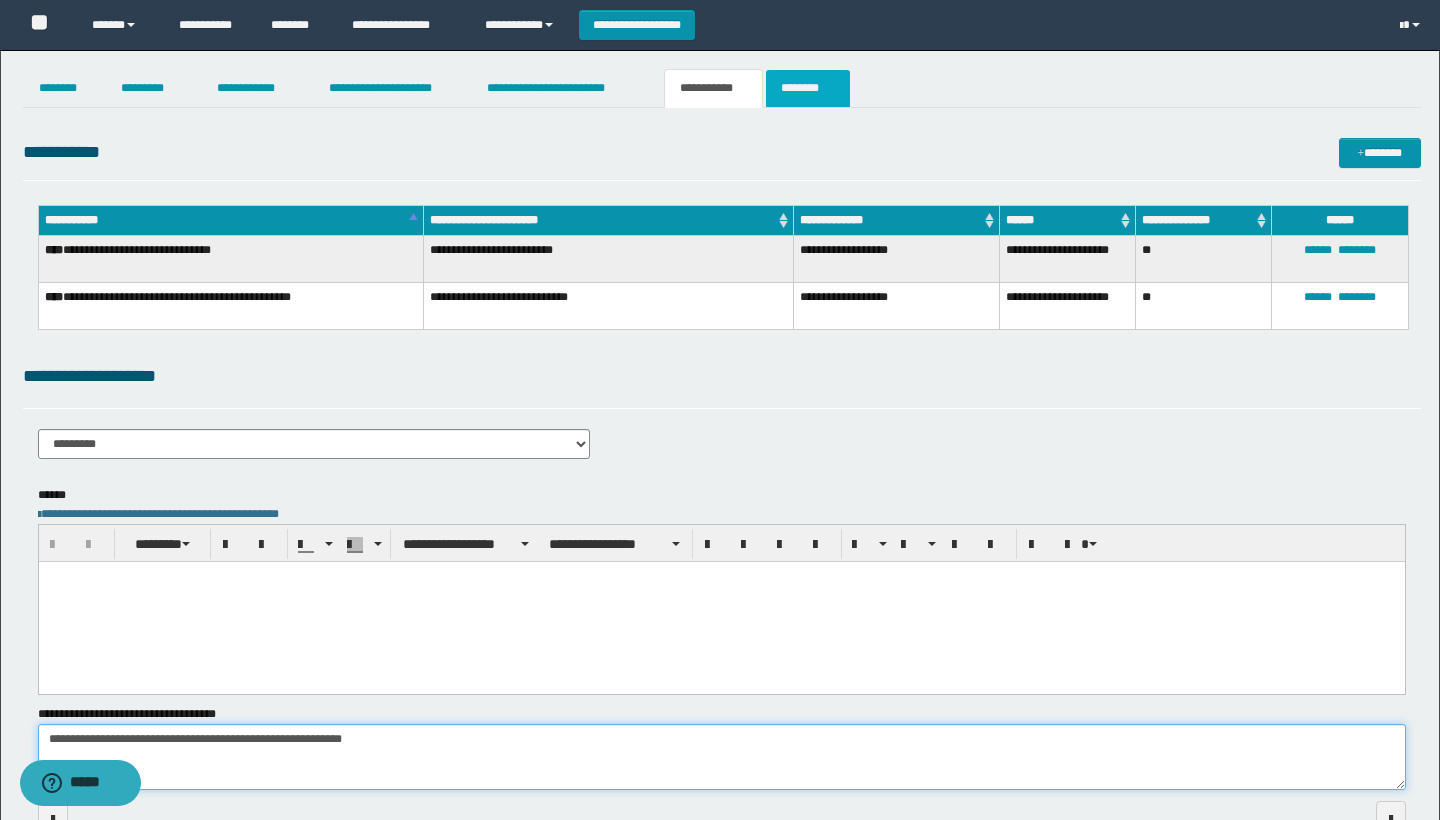 type on "**********" 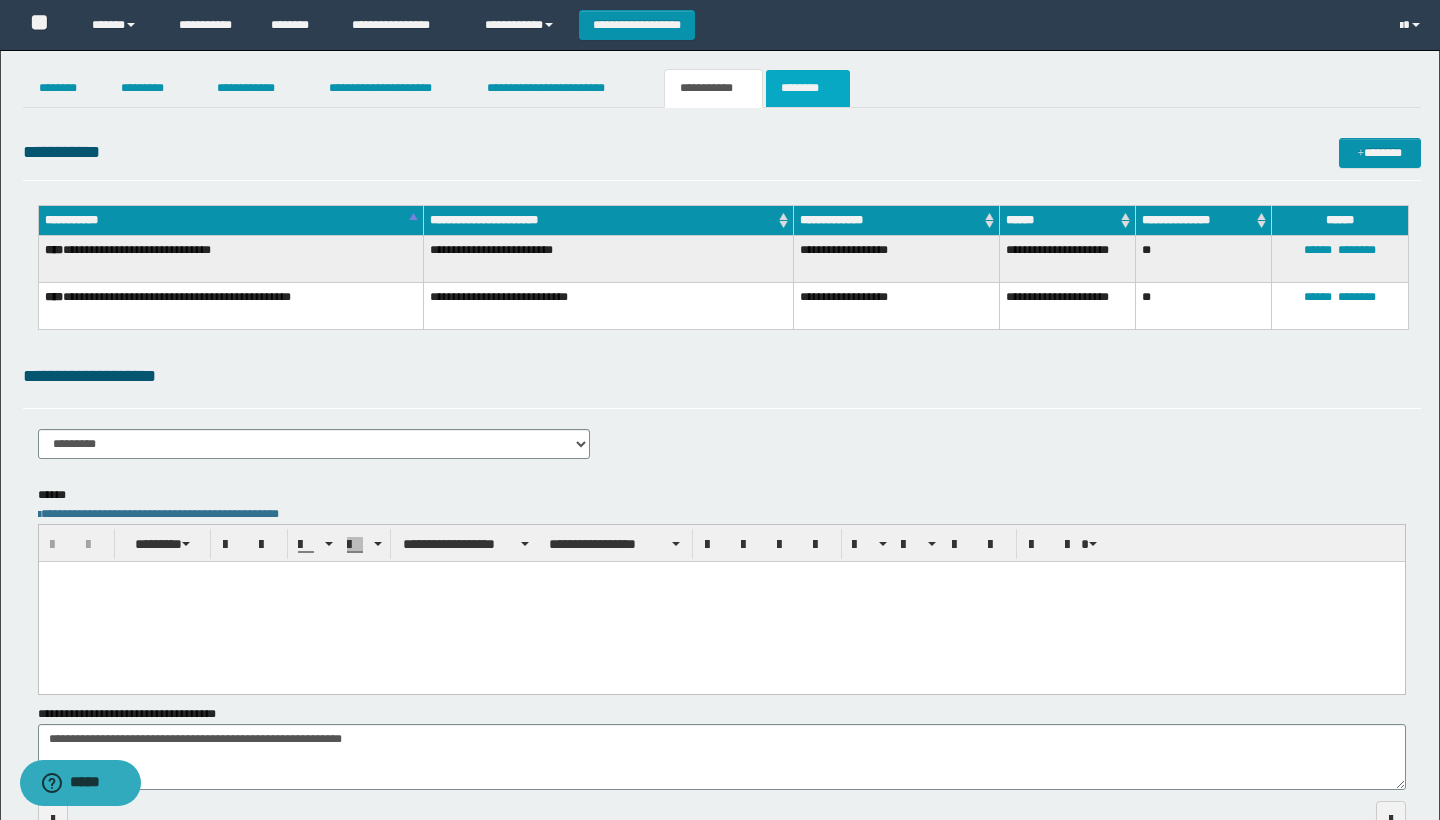 click on "********" at bounding box center [808, 88] 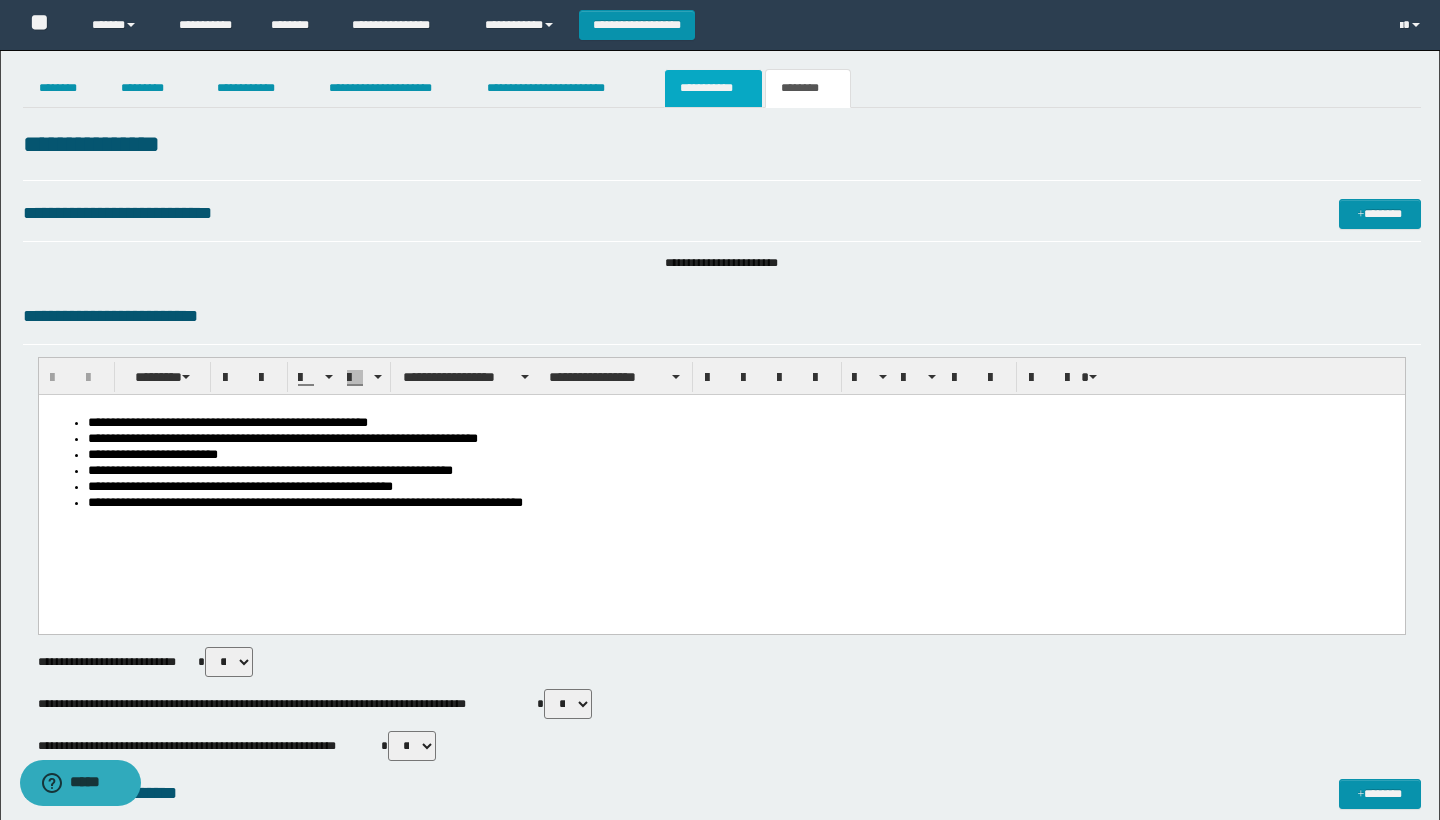 click on "**********" at bounding box center (713, 88) 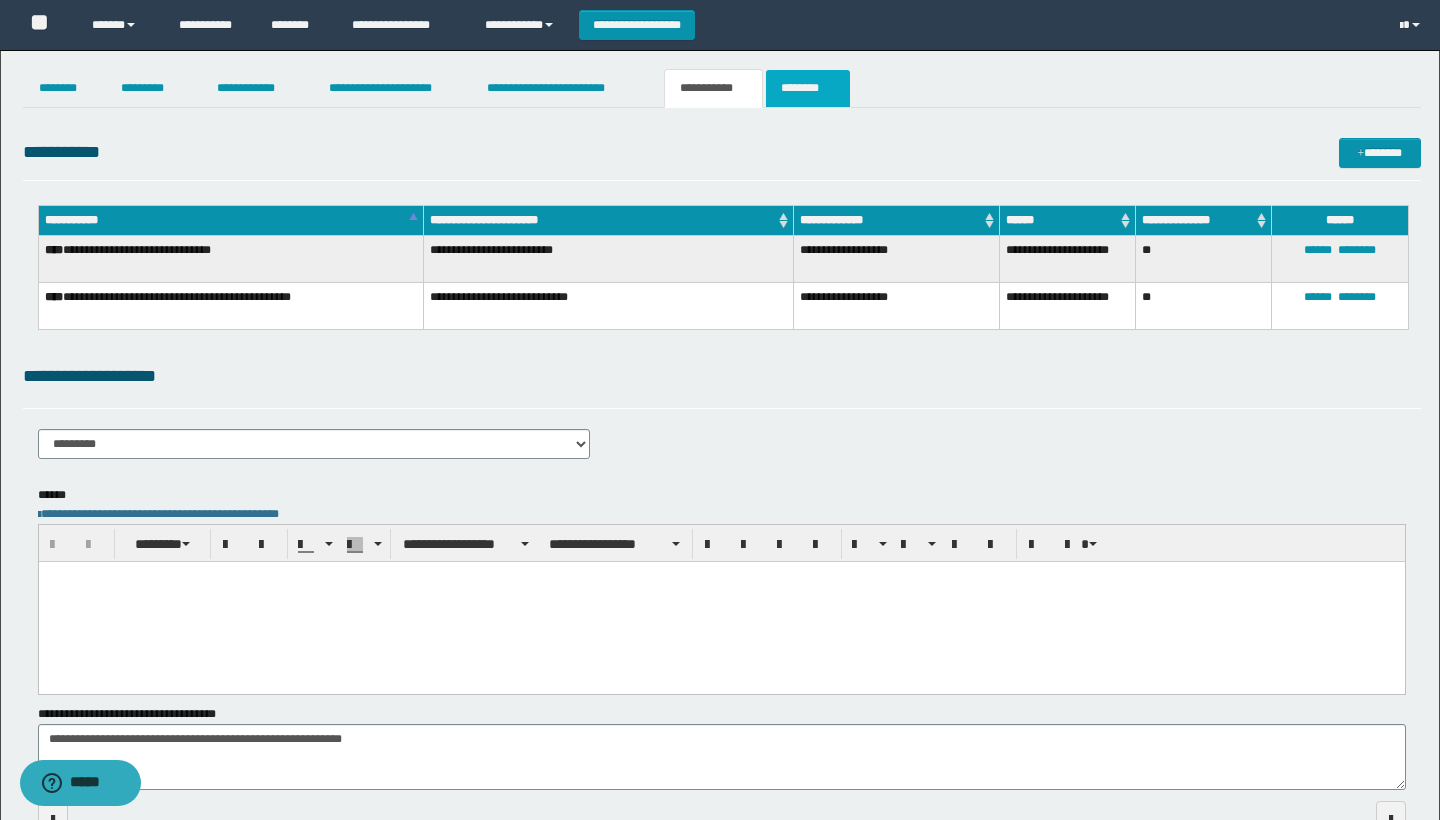 click on "********" at bounding box center (808, 88) 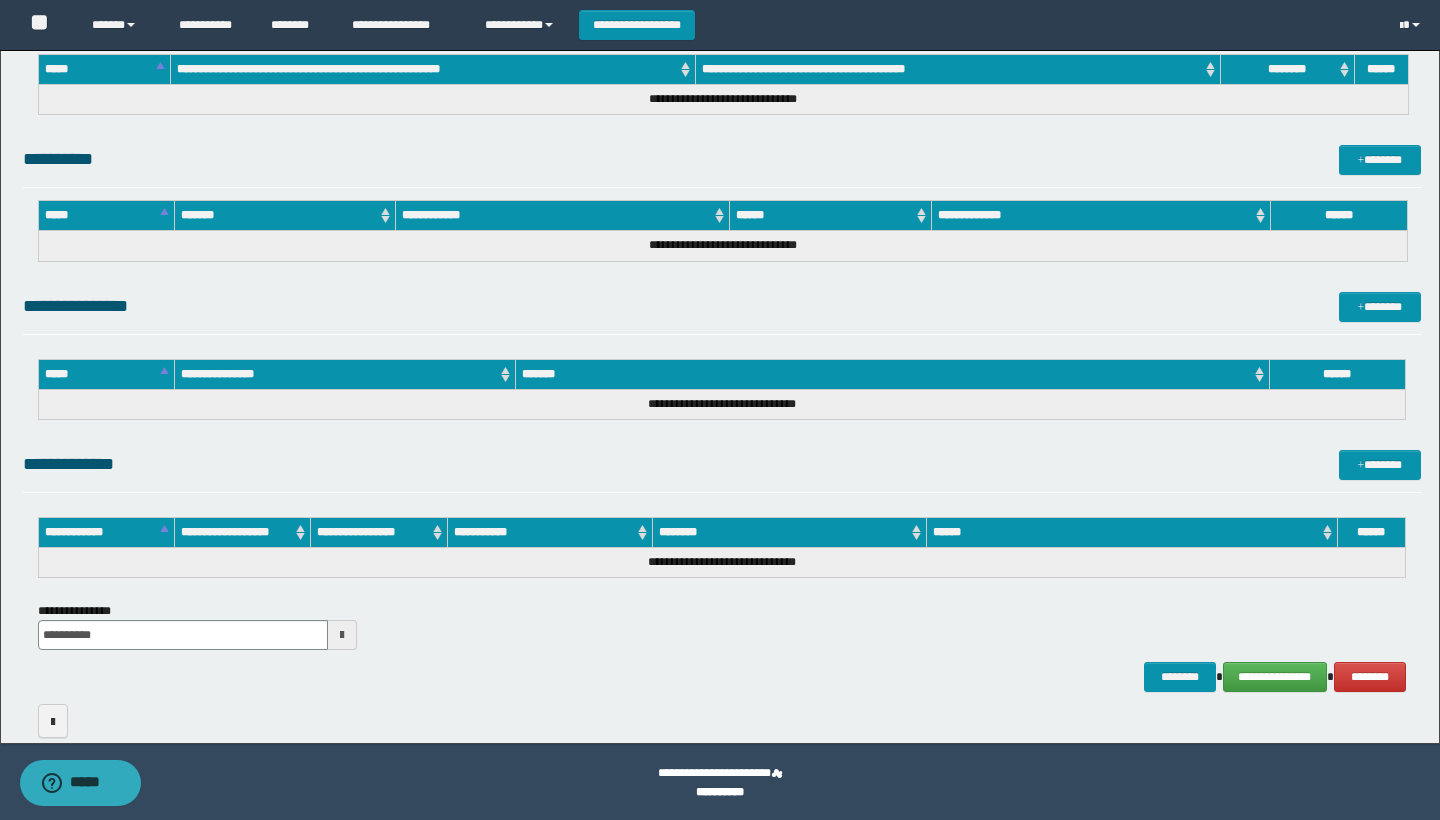 scroll, scrollTop: 780, scrollLeft: 0, axis: vertical 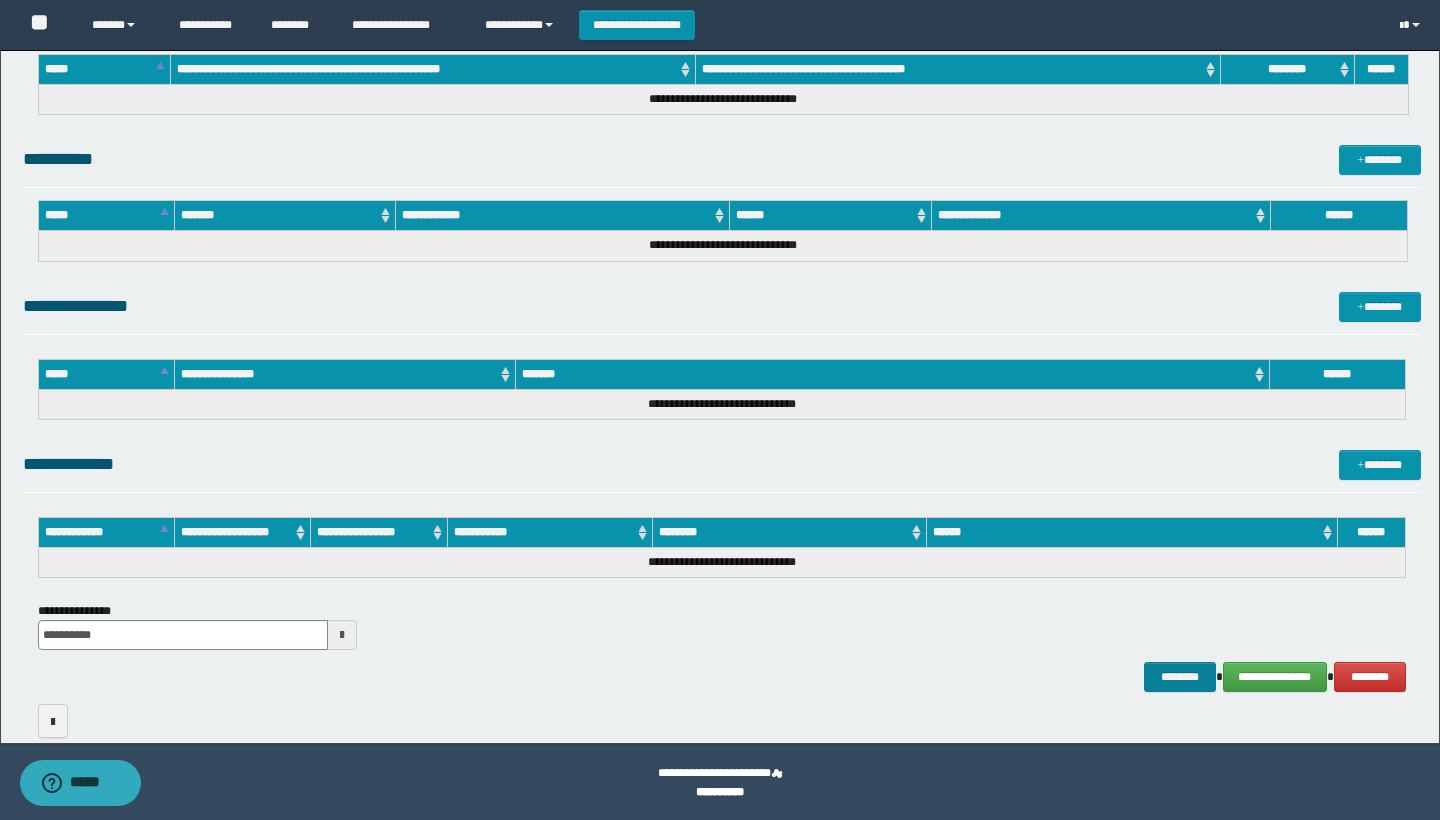 click on "********" at bounding box center [1180, 677] 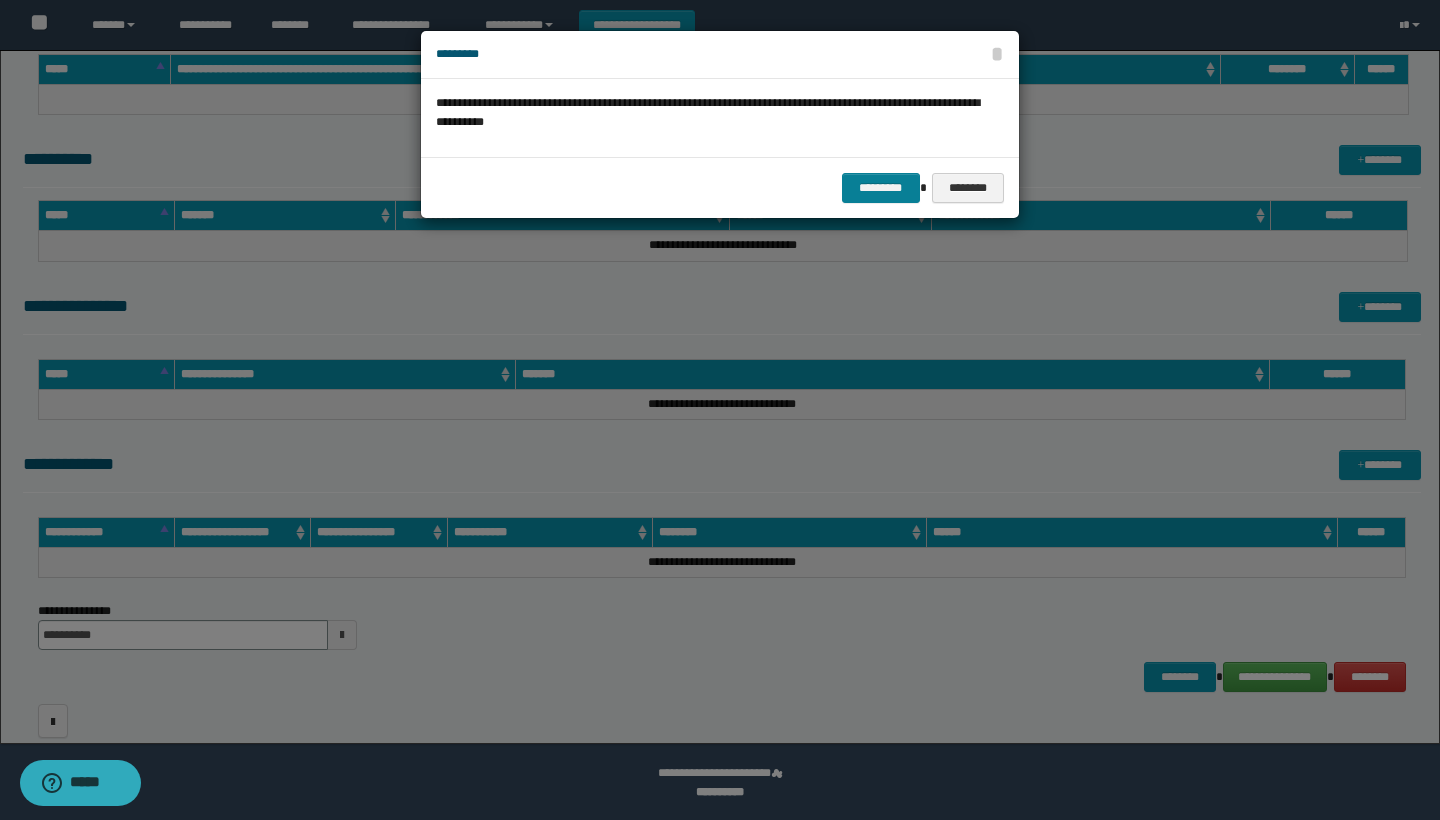 click on "*********" at bounding box center (881, 188) 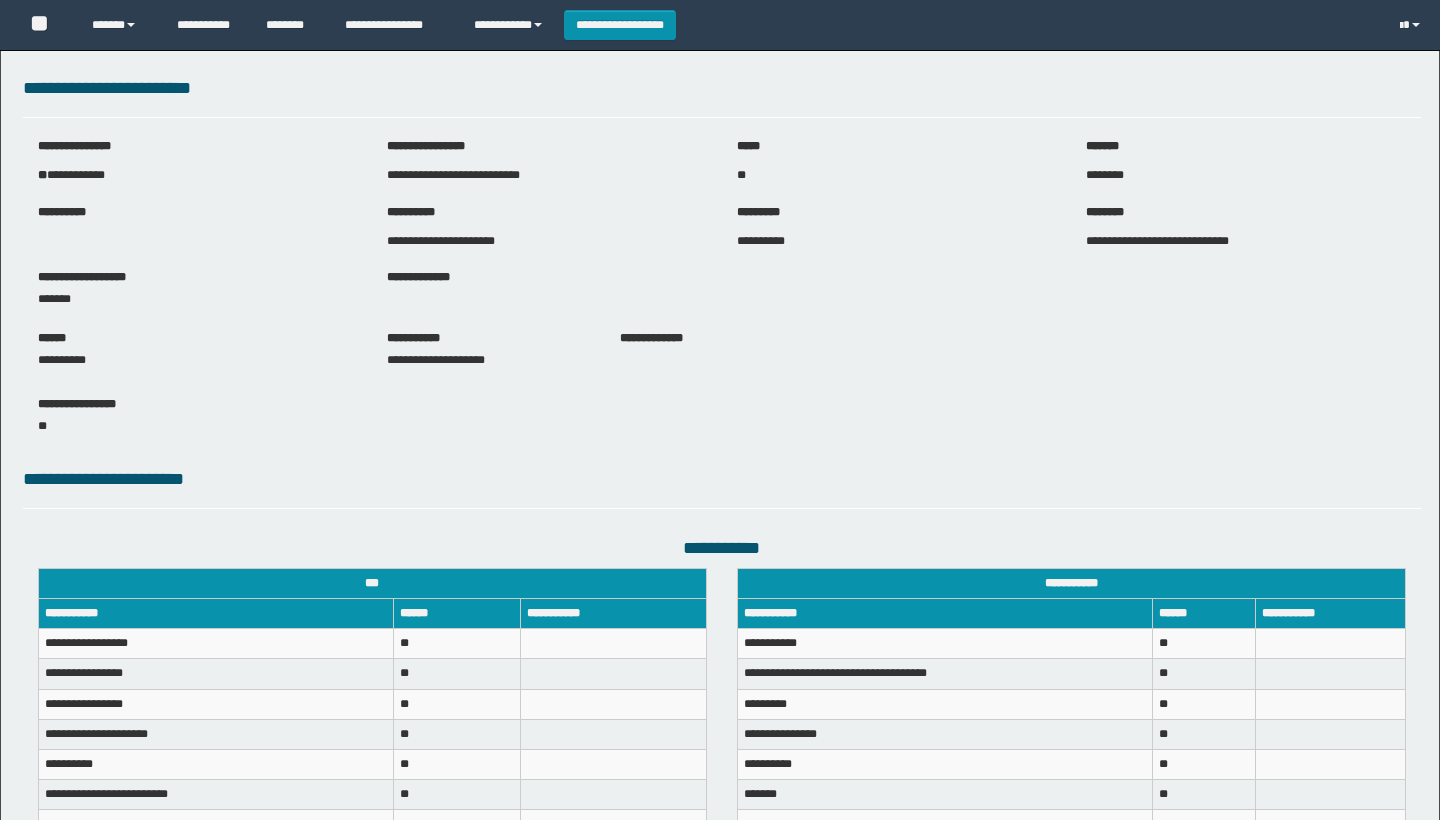 scroll, scrollTop: 0, scrollLeft: 0, axis: both 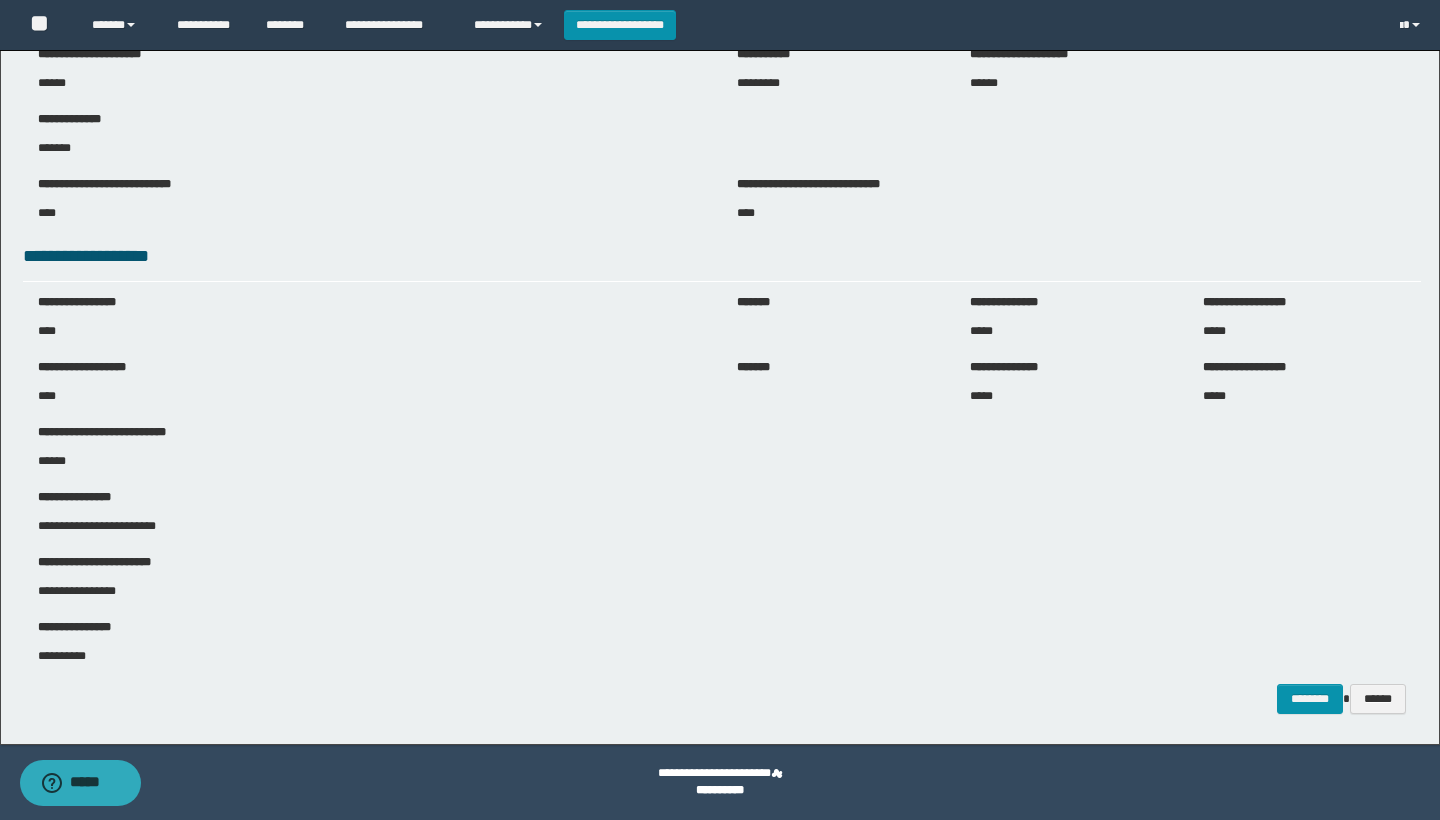 click on "*******" at bounding box center (722, 148) 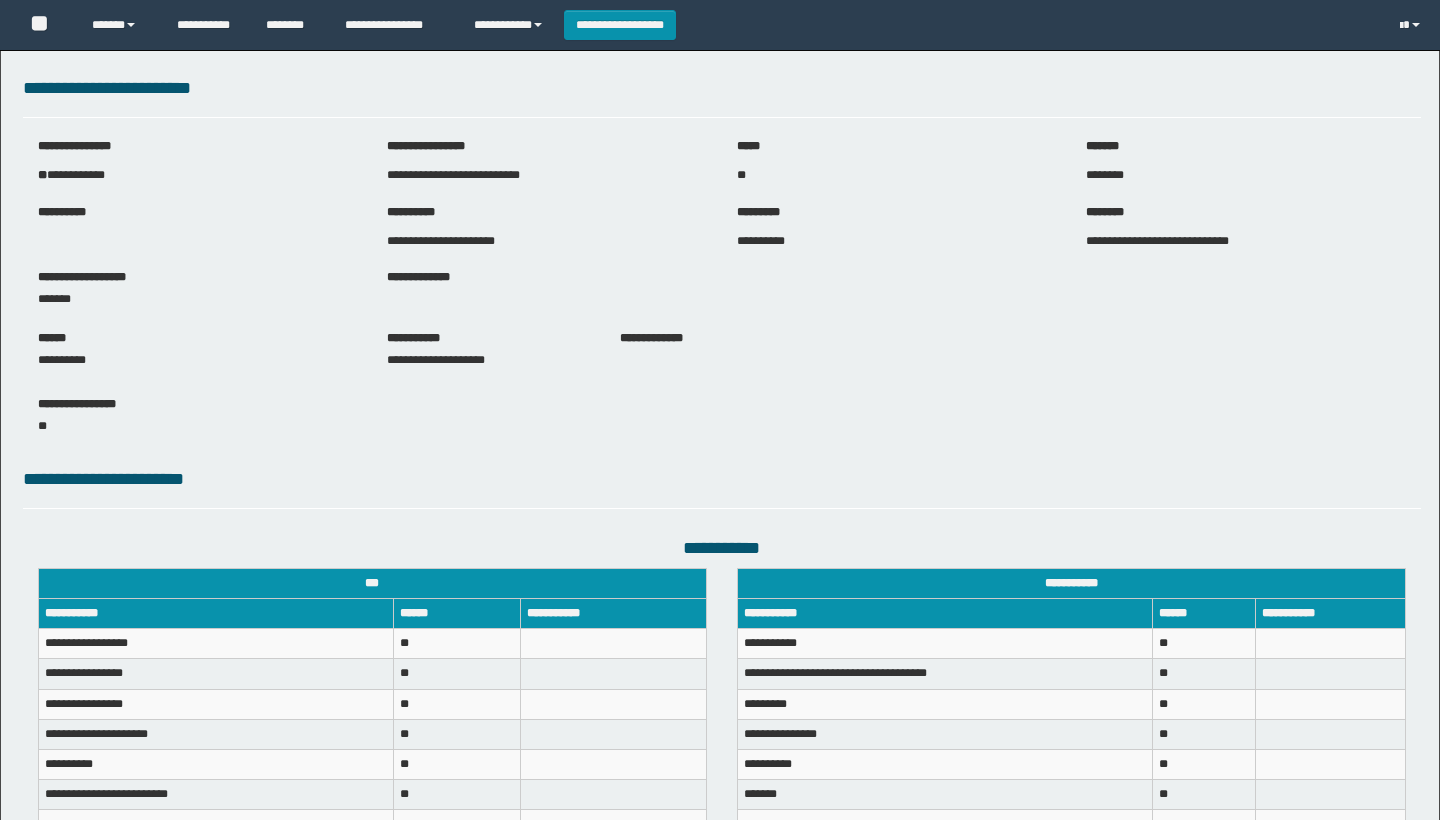 scroll, scrollTop: 0, scrollLeft: 0, axis: both 